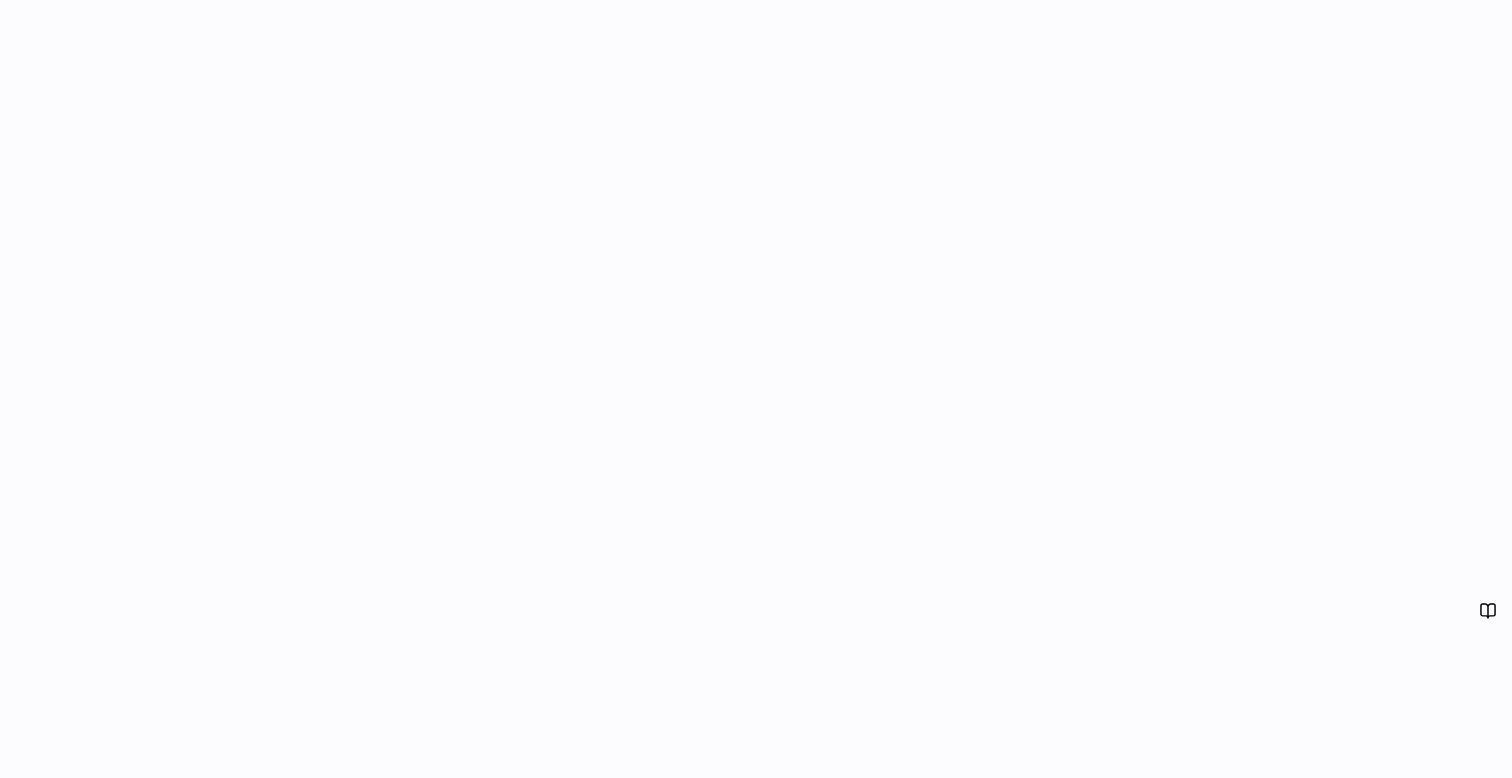 scroll, scrollTop: 0, scrollLeft: 0, axis: both 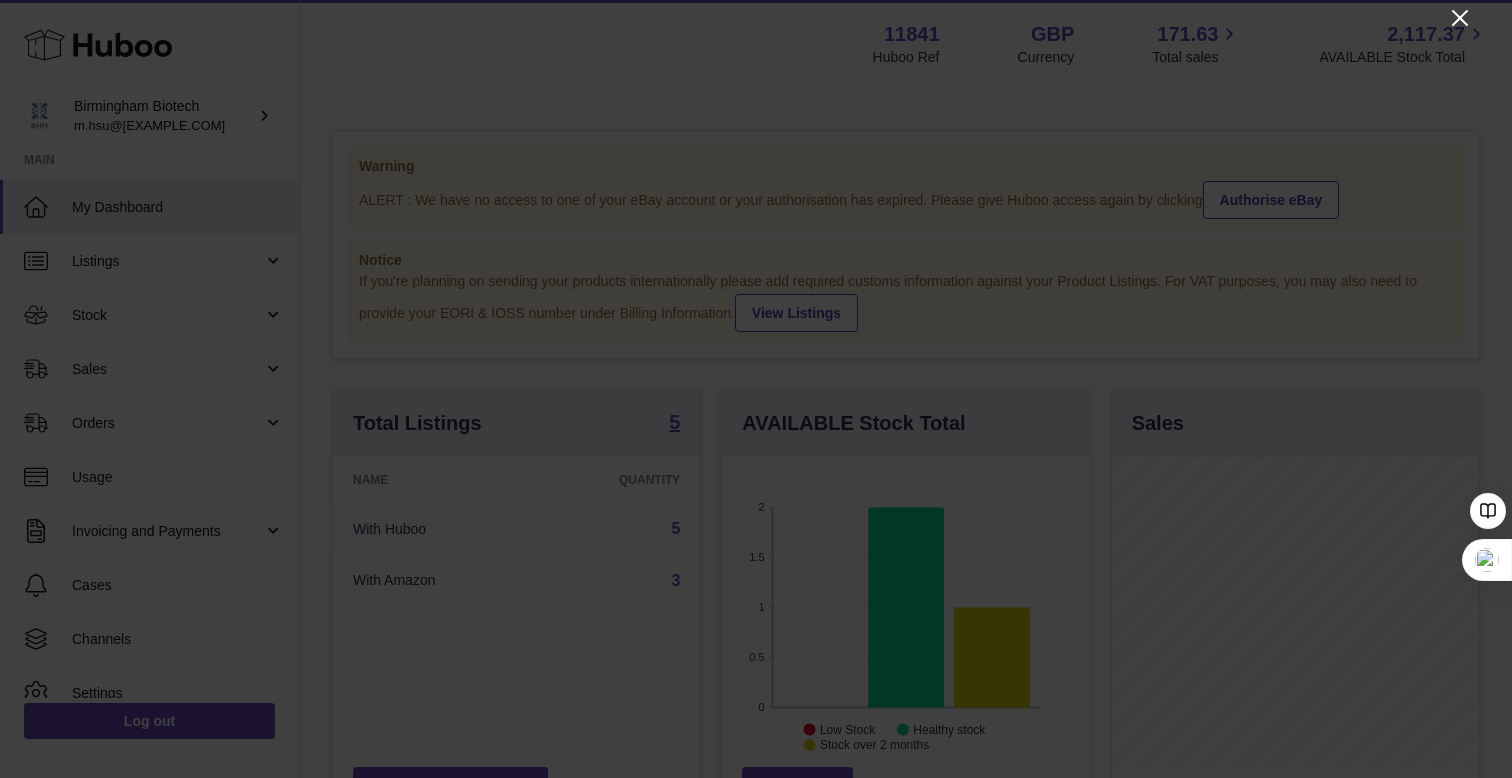 click 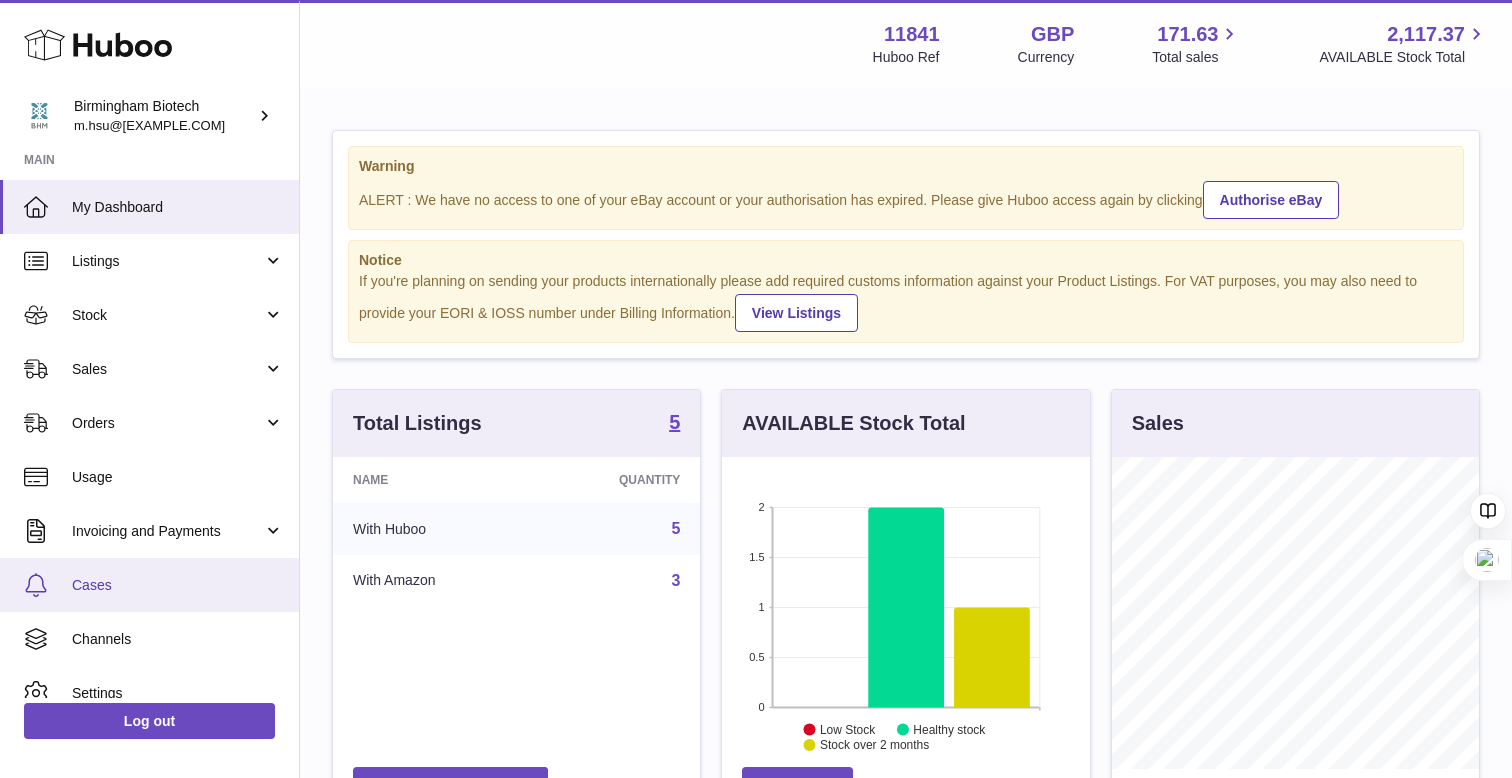 click on "Cases" at bounding box center [178, 585] 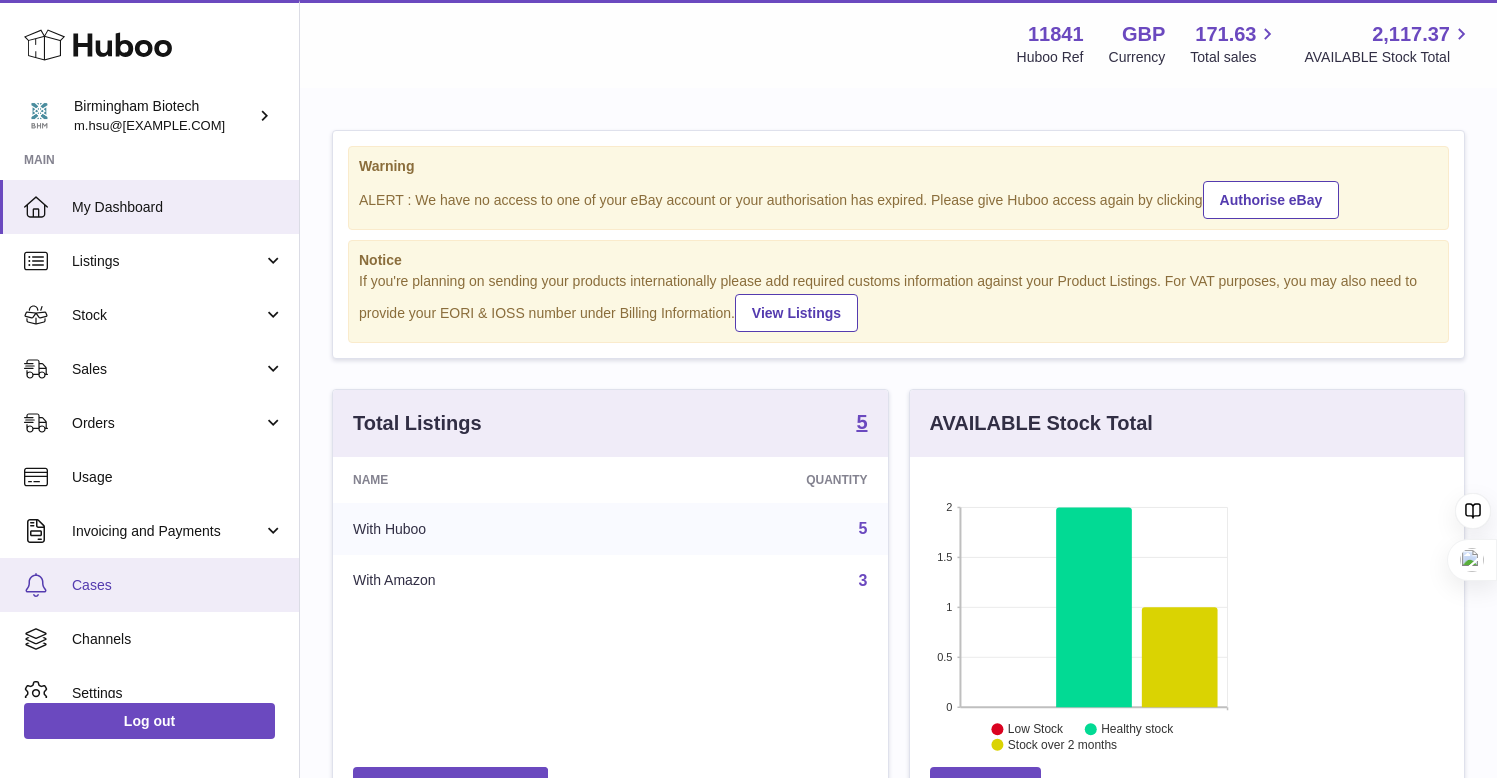scroll, scrollTop: 312, scrollLeft: 362, axis: both 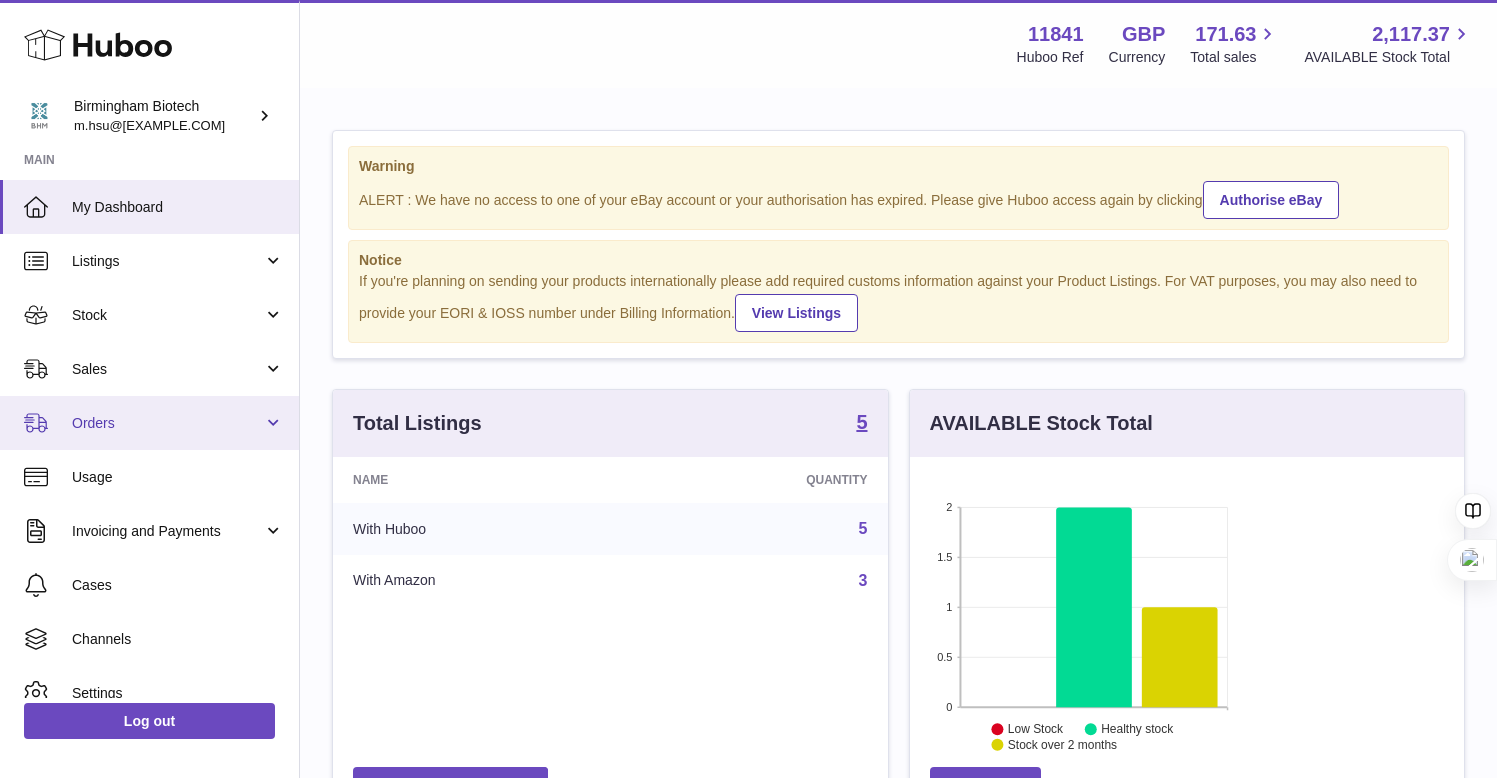 click on "Orders" at bounding box center (149, 423) 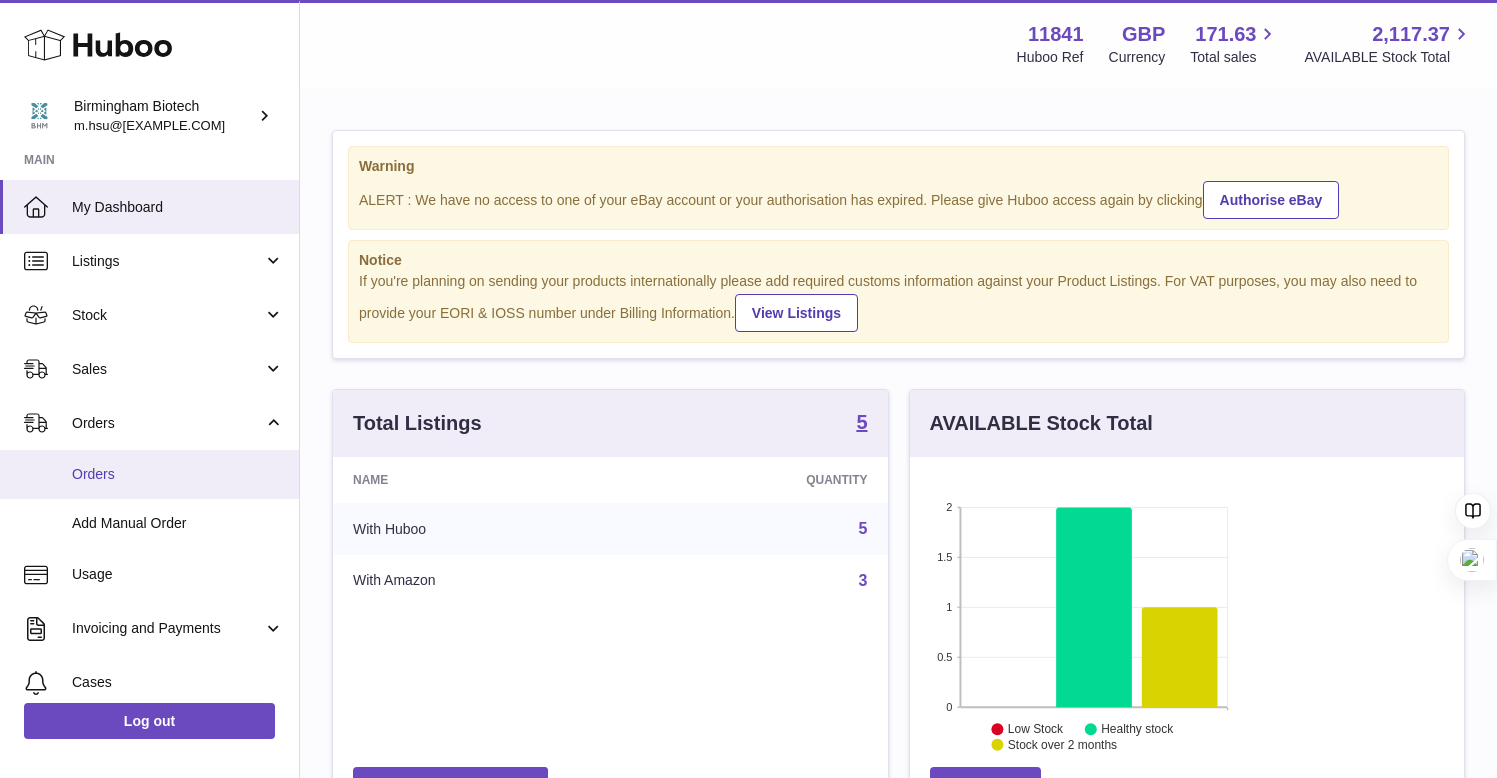 click on "Orders" at bounding box center [178, 474] 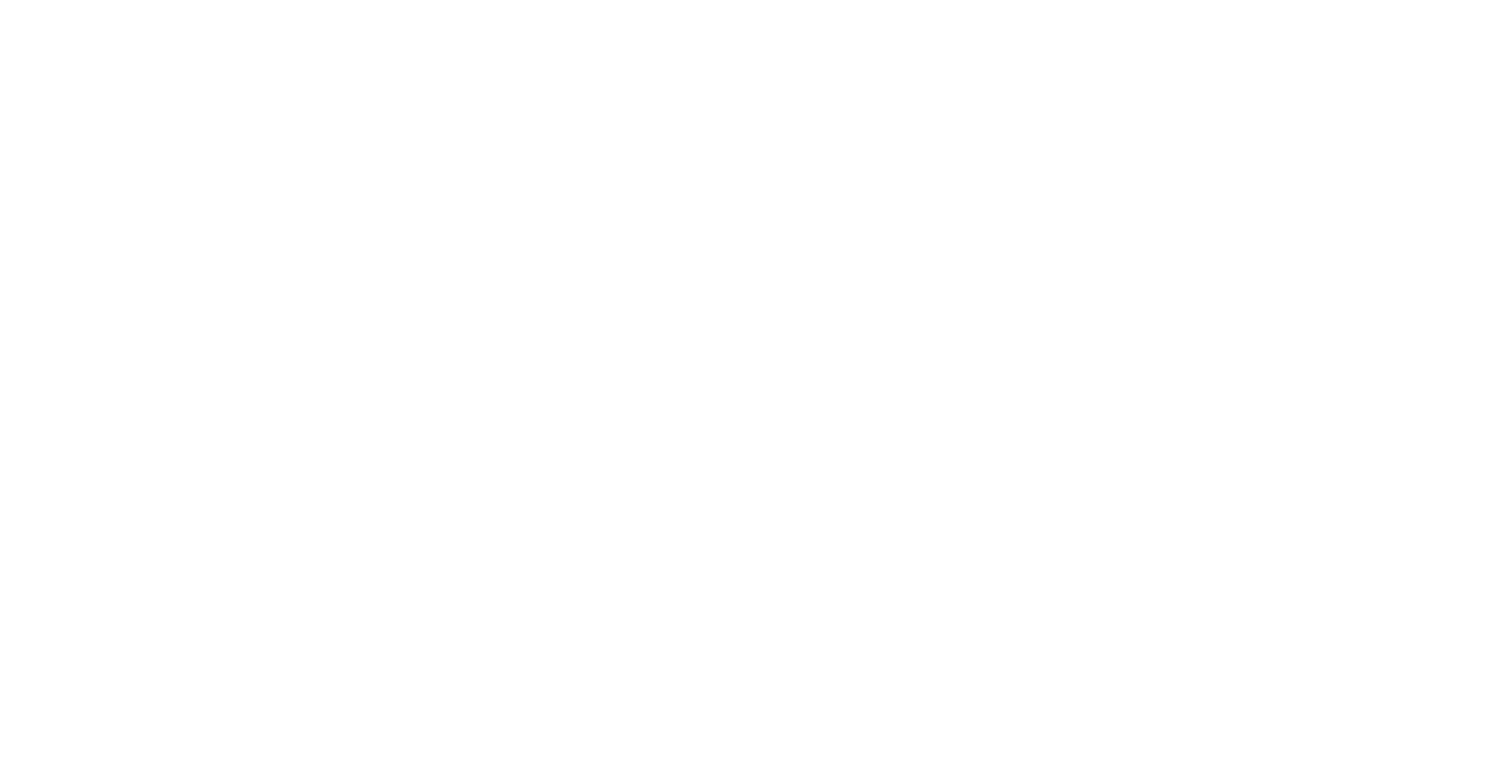 scroll, scrollTop: 0, scrollLeft: 0, axis: both 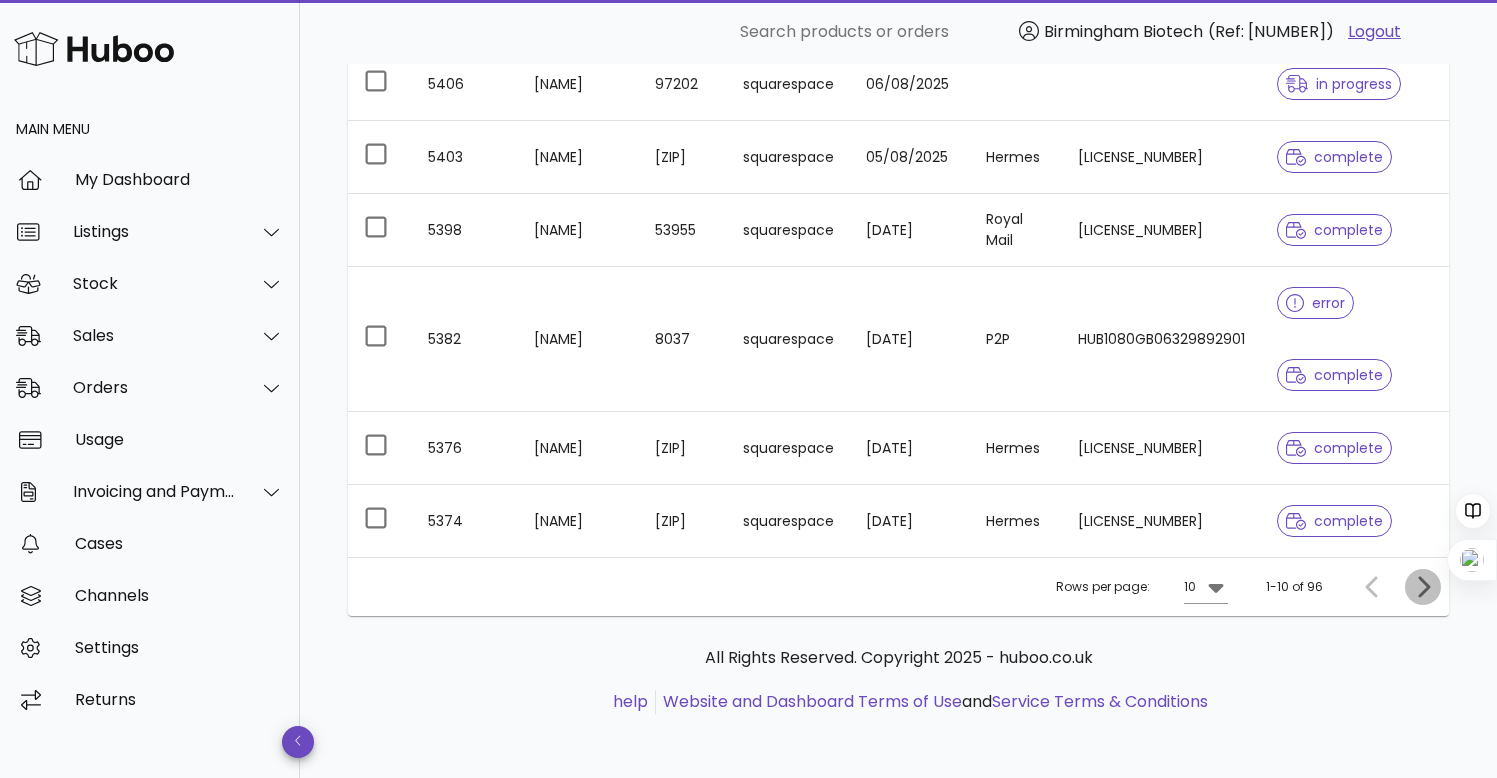 click 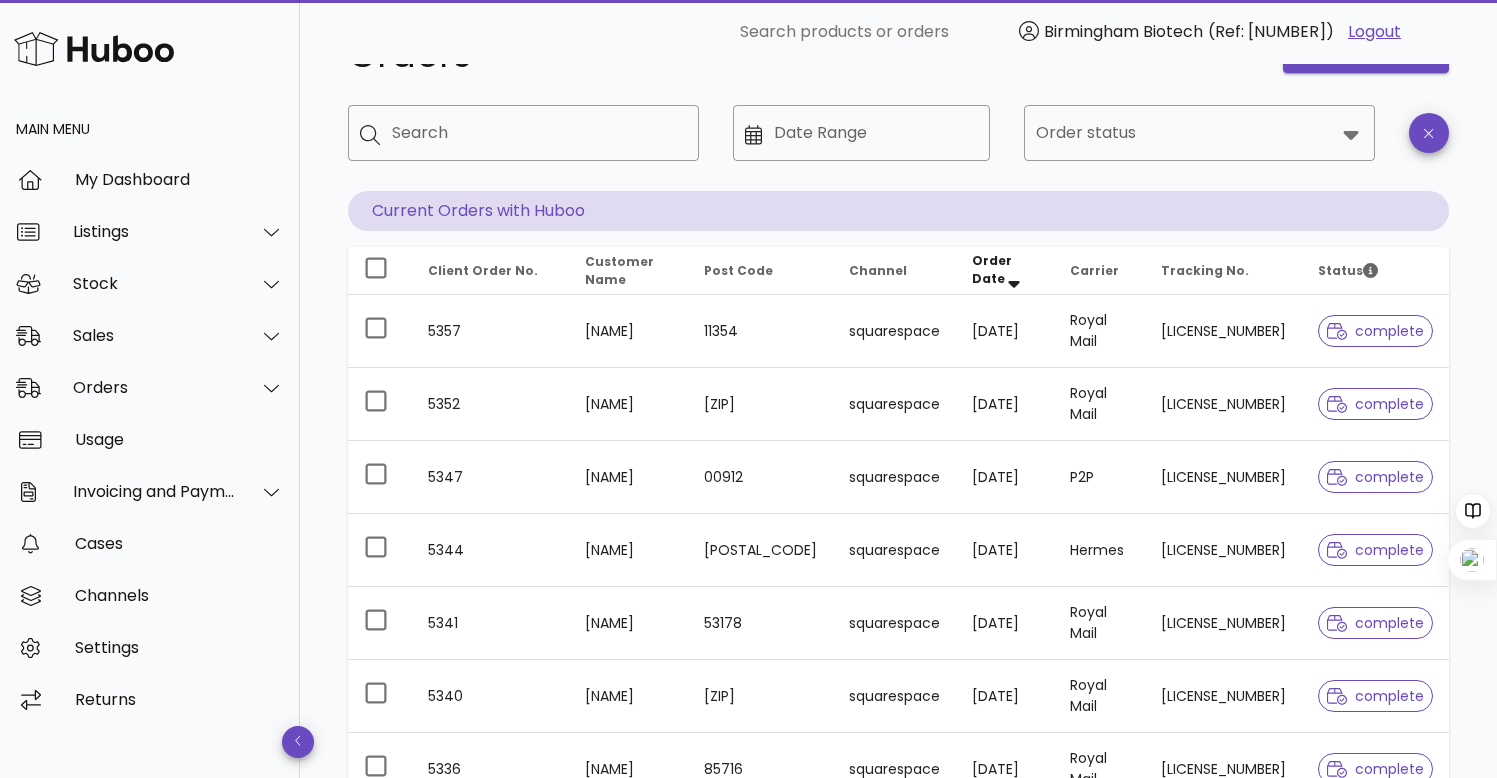 scroll, scrollTop: 538, scrollLeft: 0, axis: vertical 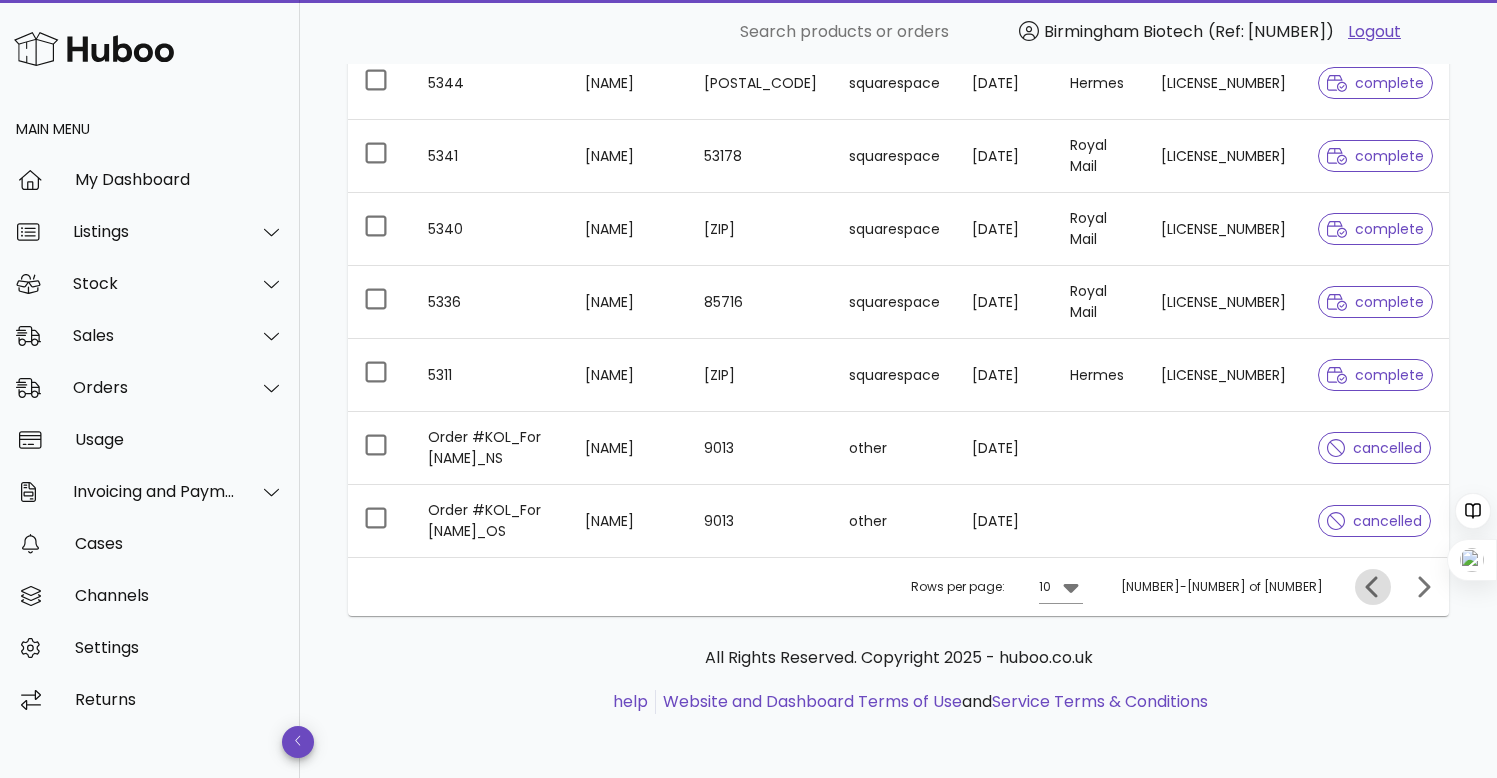 click 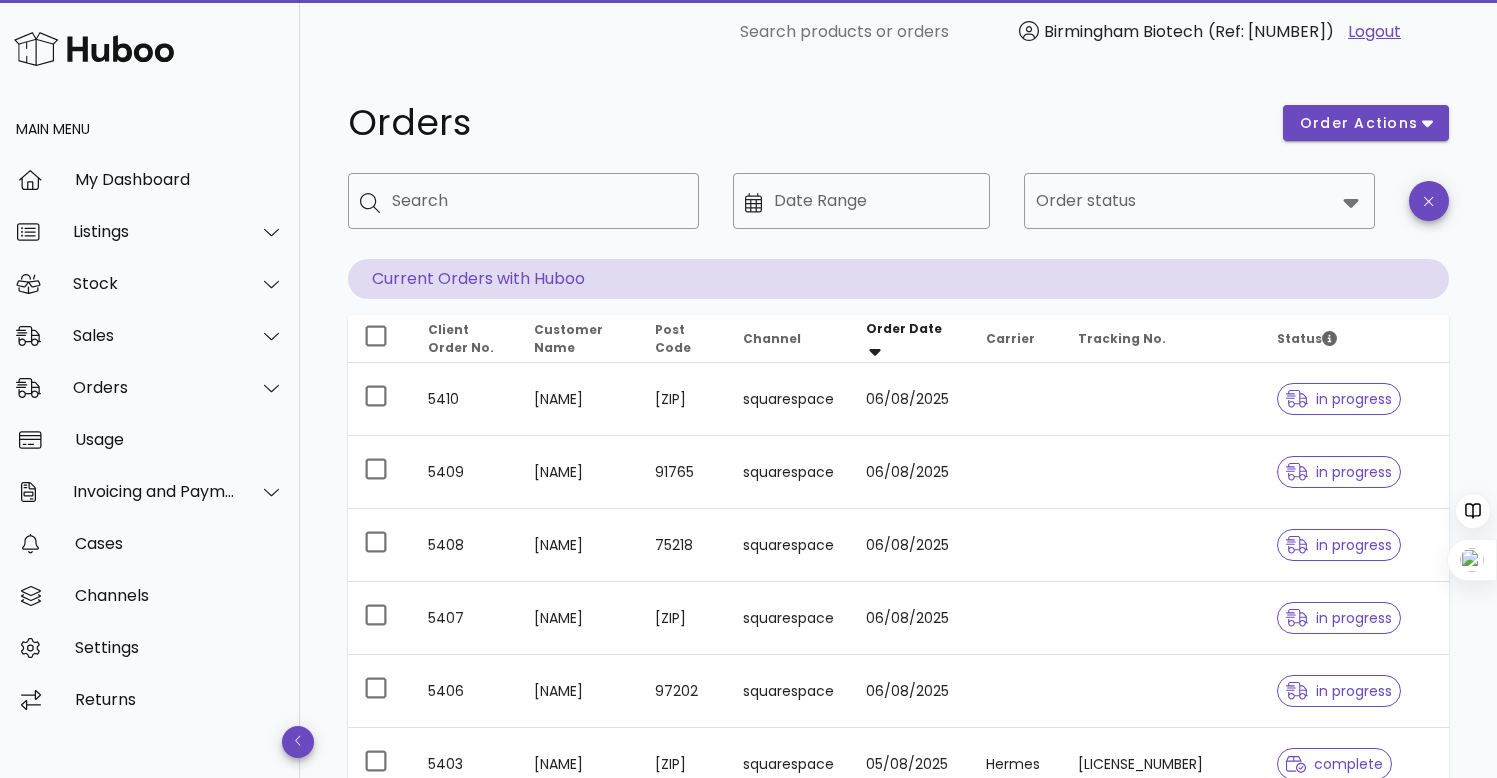 scroll, scrollTop: 0, scrollLeft: 0, axis: both 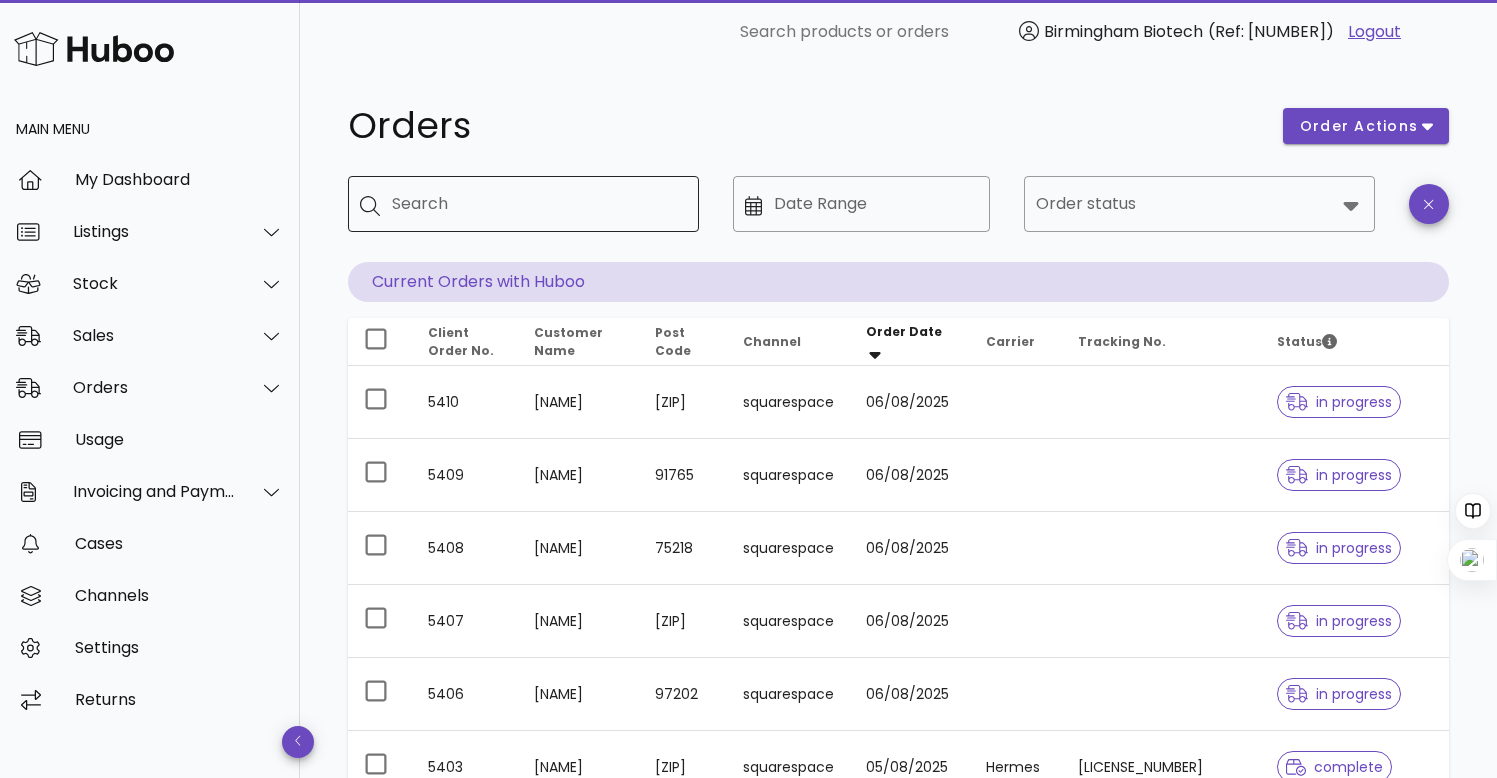 click on "Search" at bounding box center [537, 204] 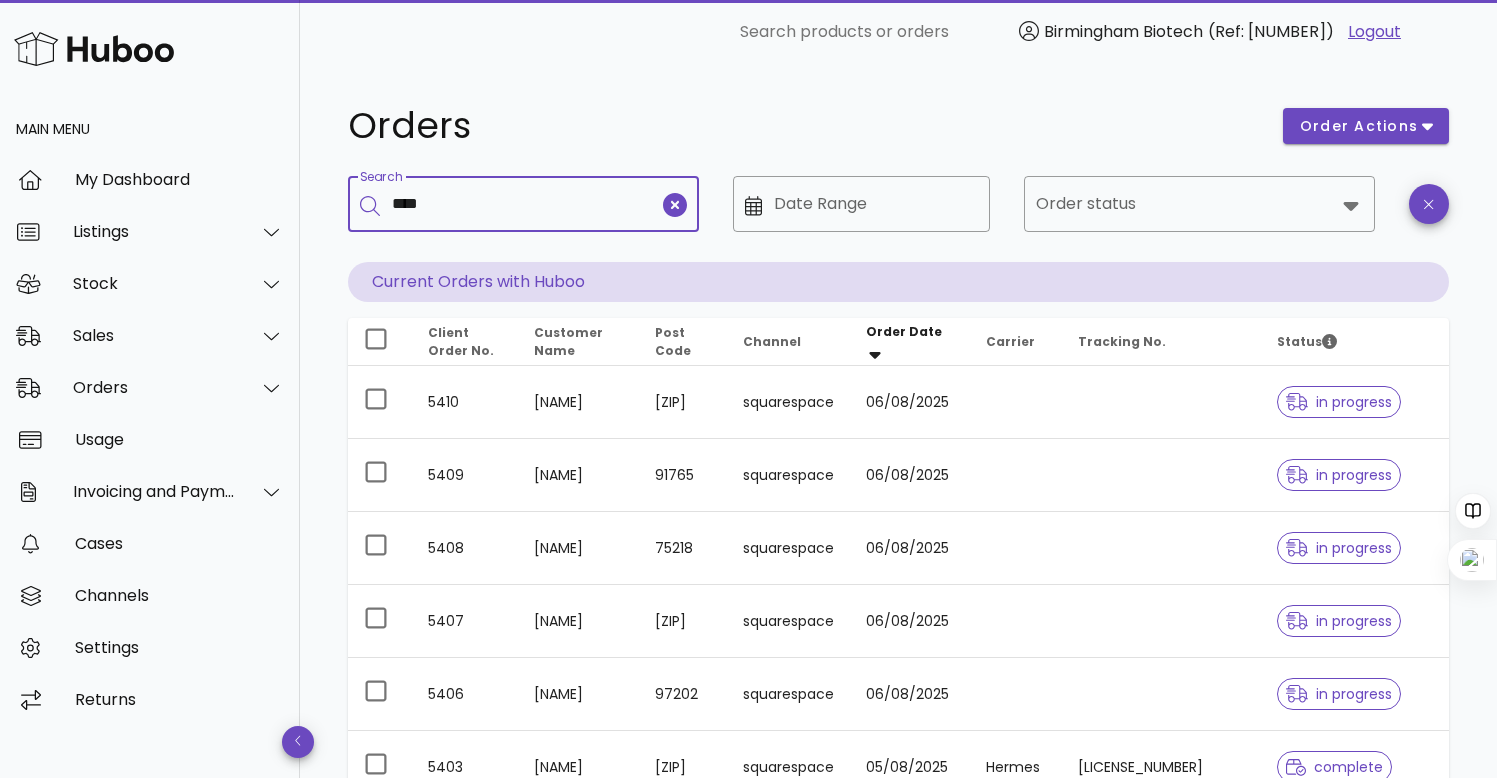 type on "****" 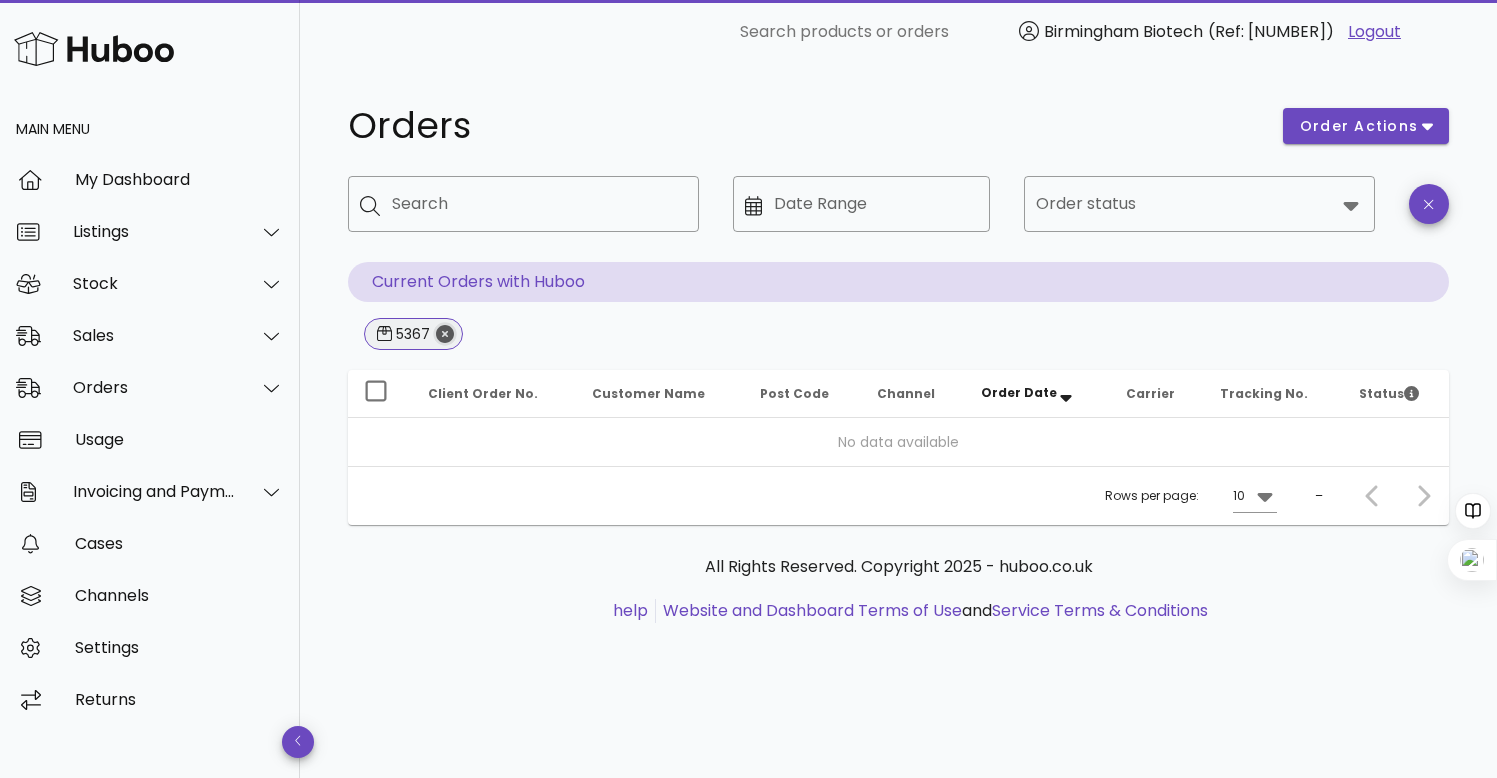 click 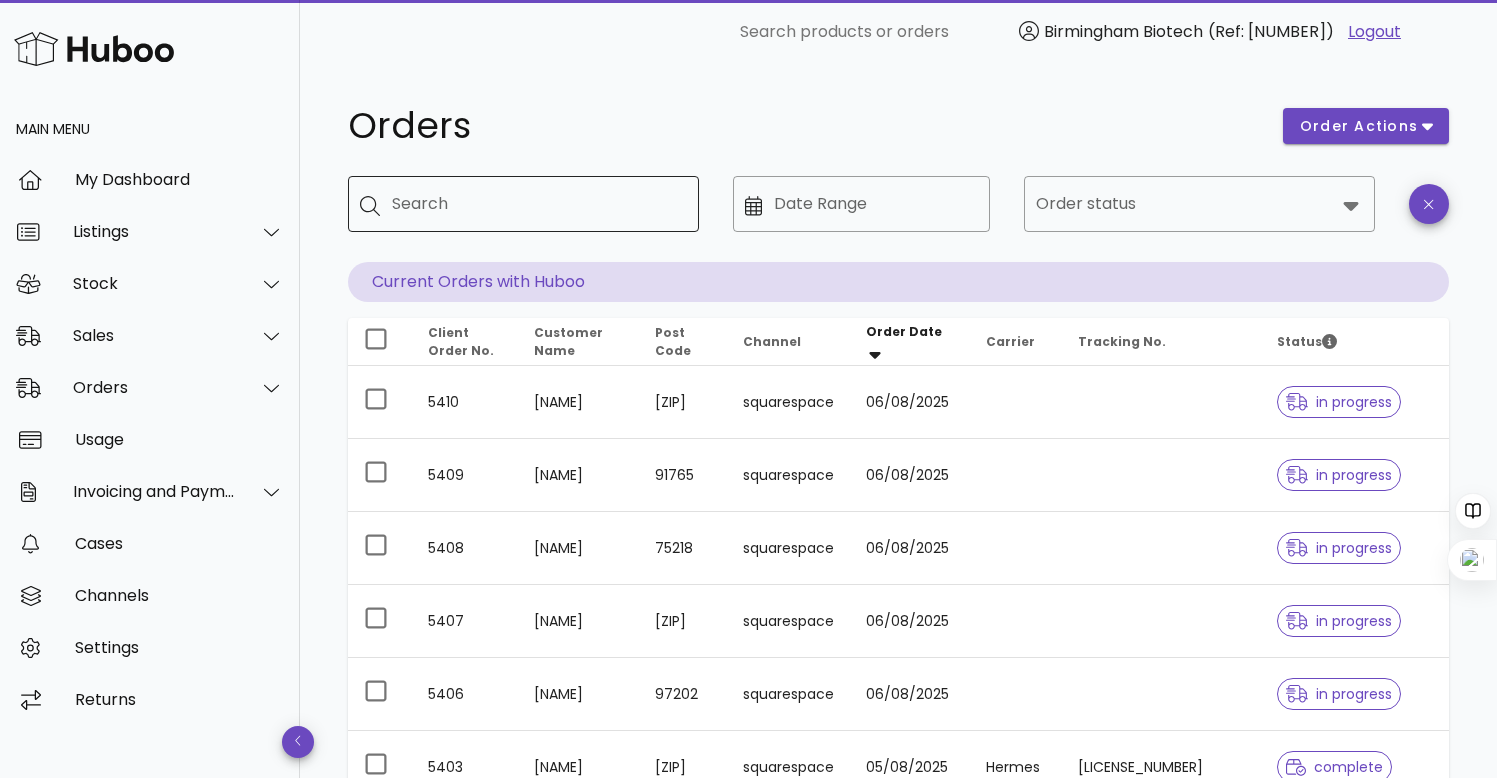 click on "Search" at bounding box center (537, 204) 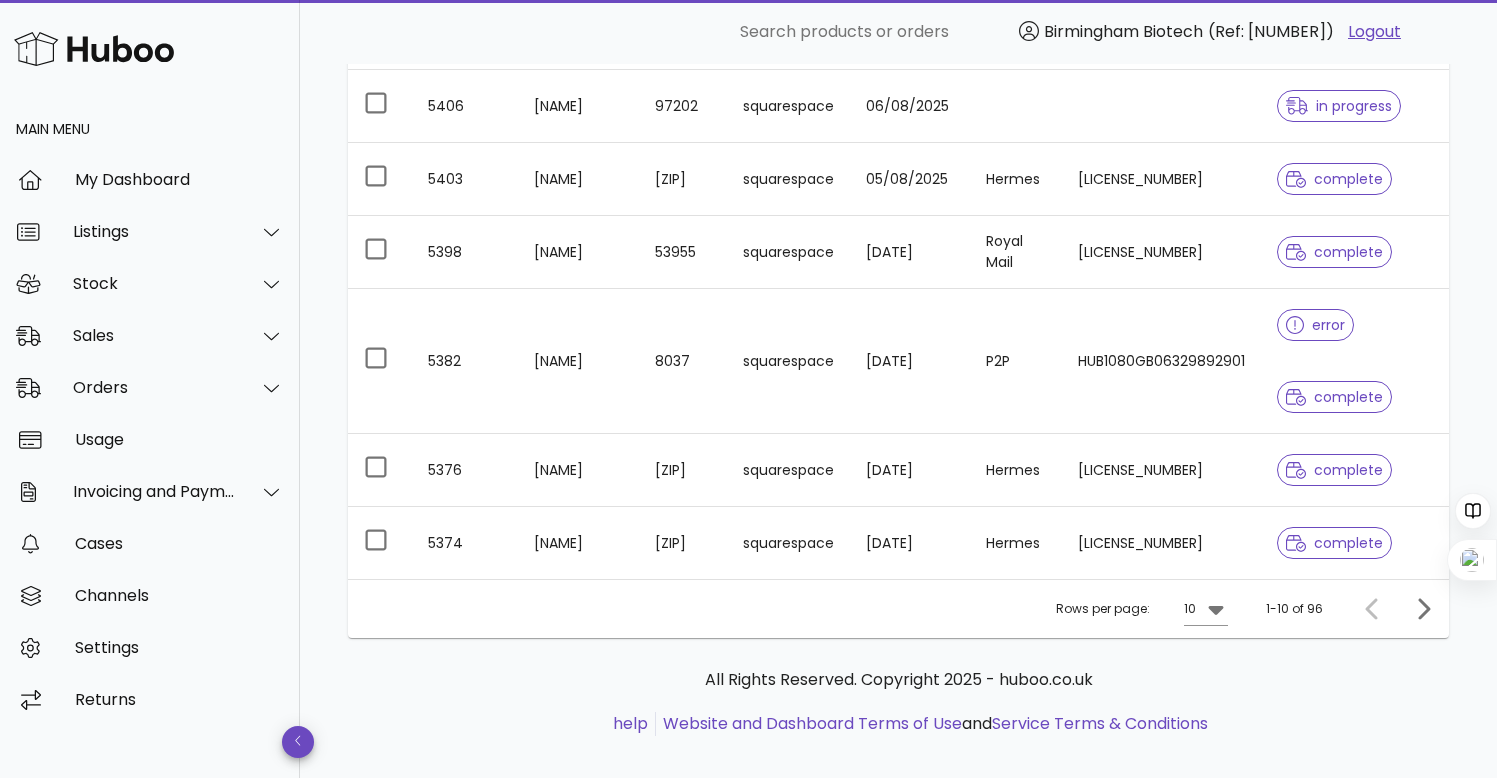 scroll, scrollTop: 610, scrollLeft: 0, axis: vertical 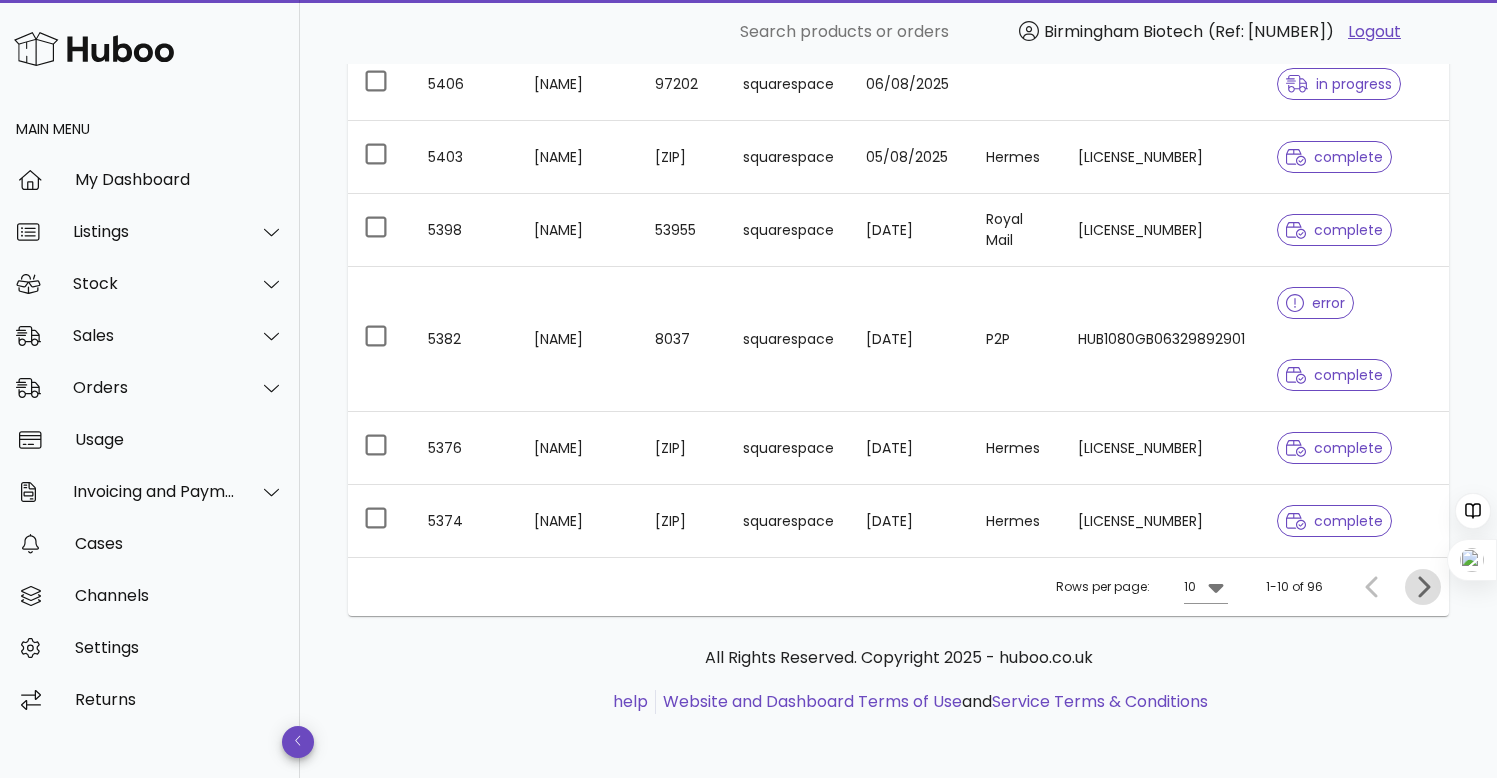 click 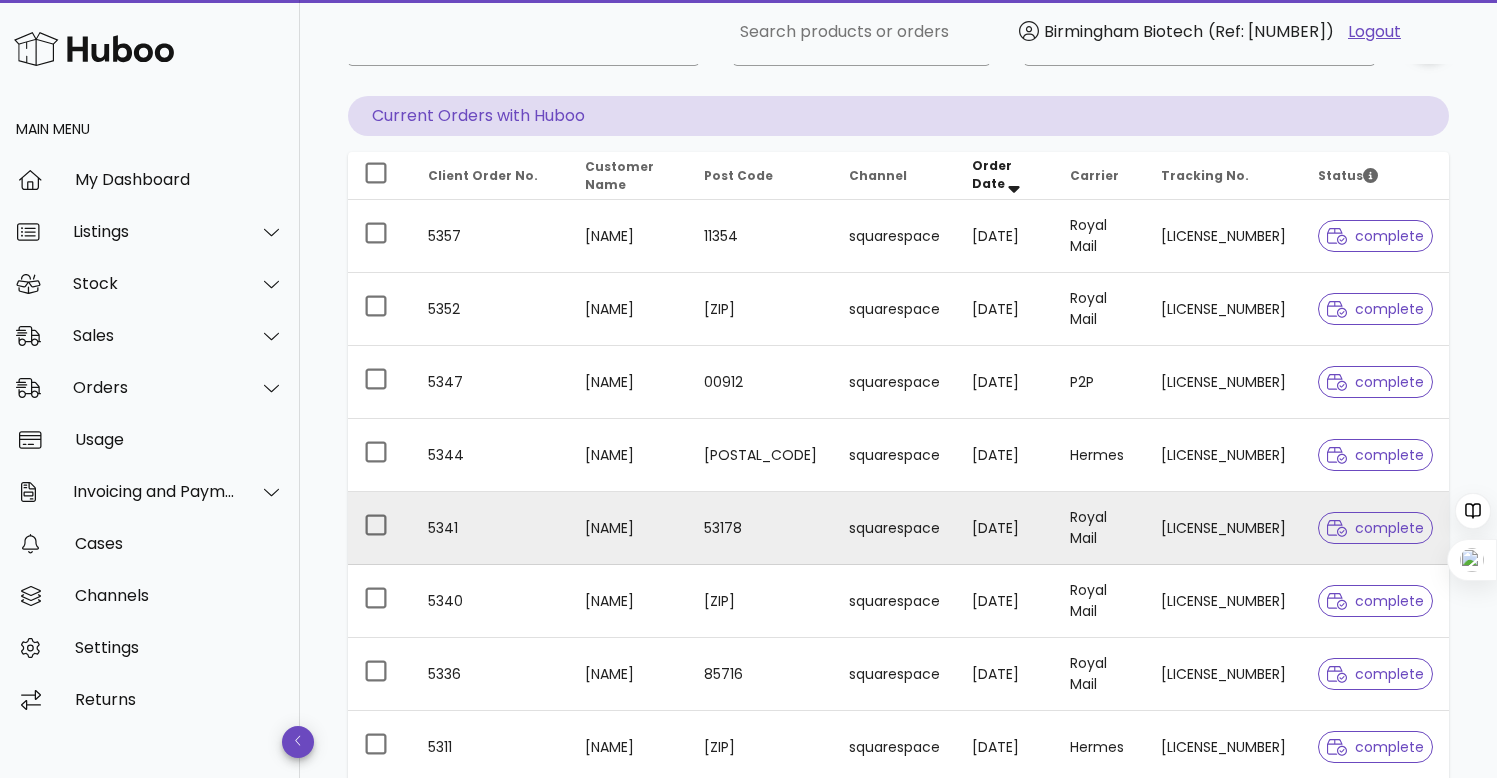scroll, scrollTop: 0, scrollLeft: 0, axis: both 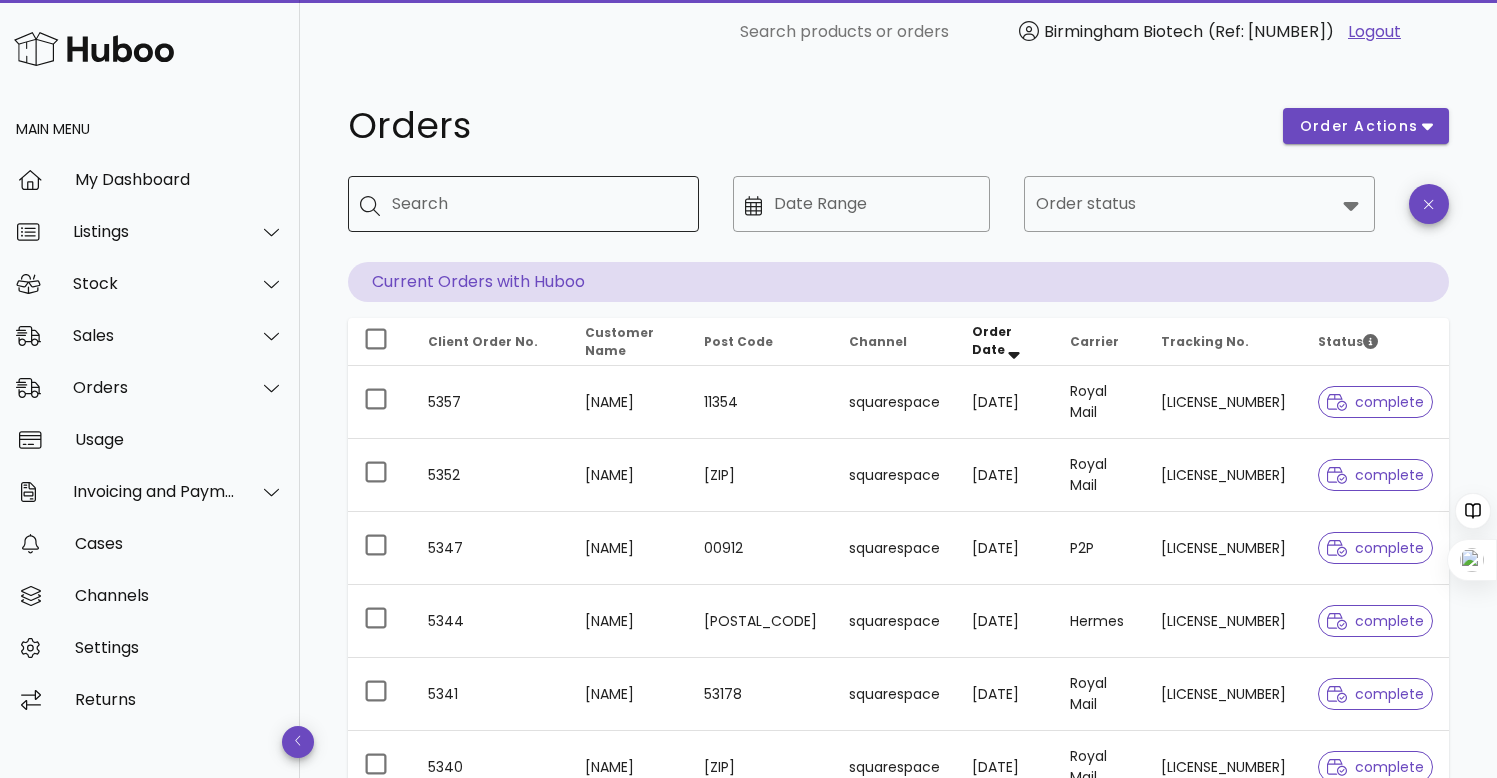 click on "Search" at bounding box center [537, 204] 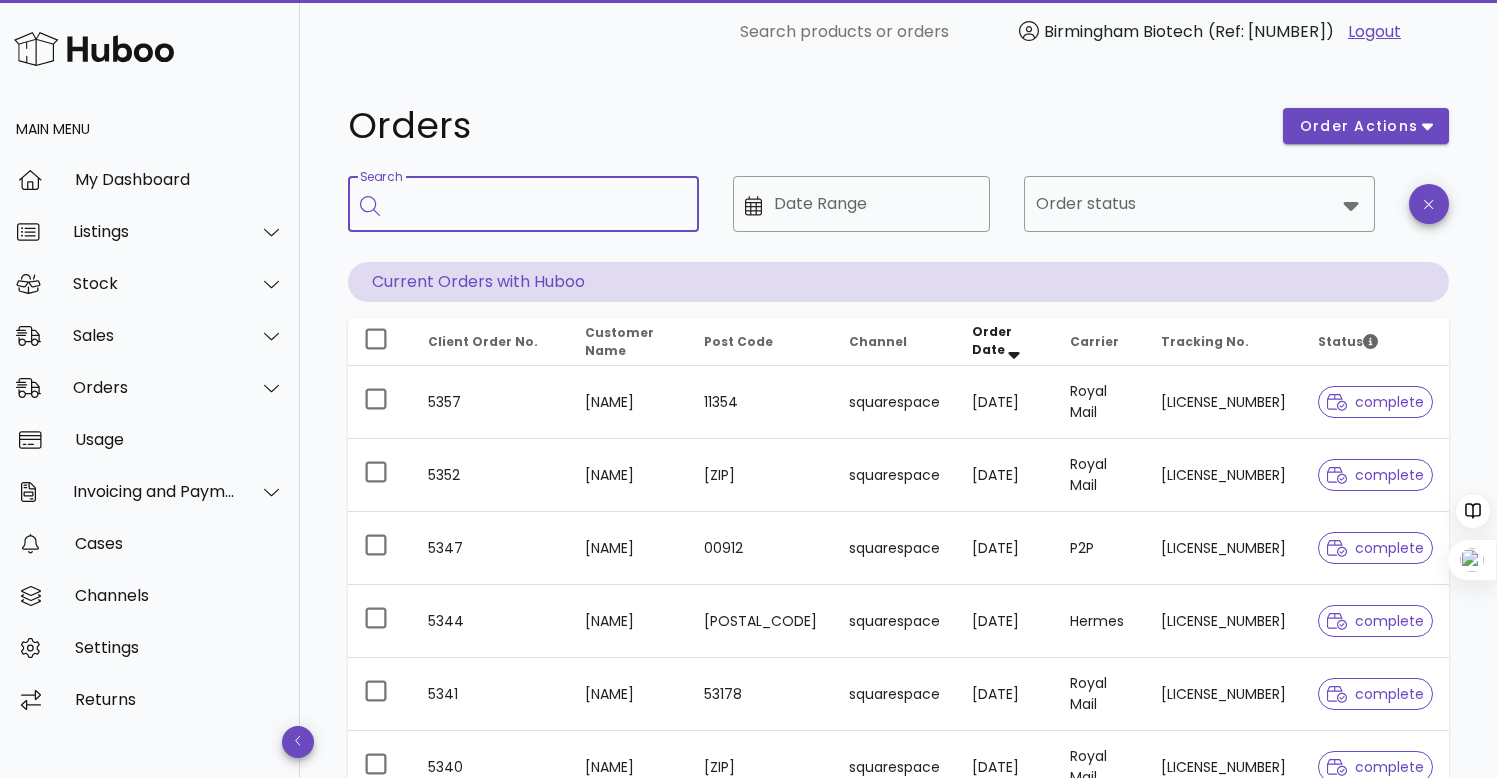paste on "*****" 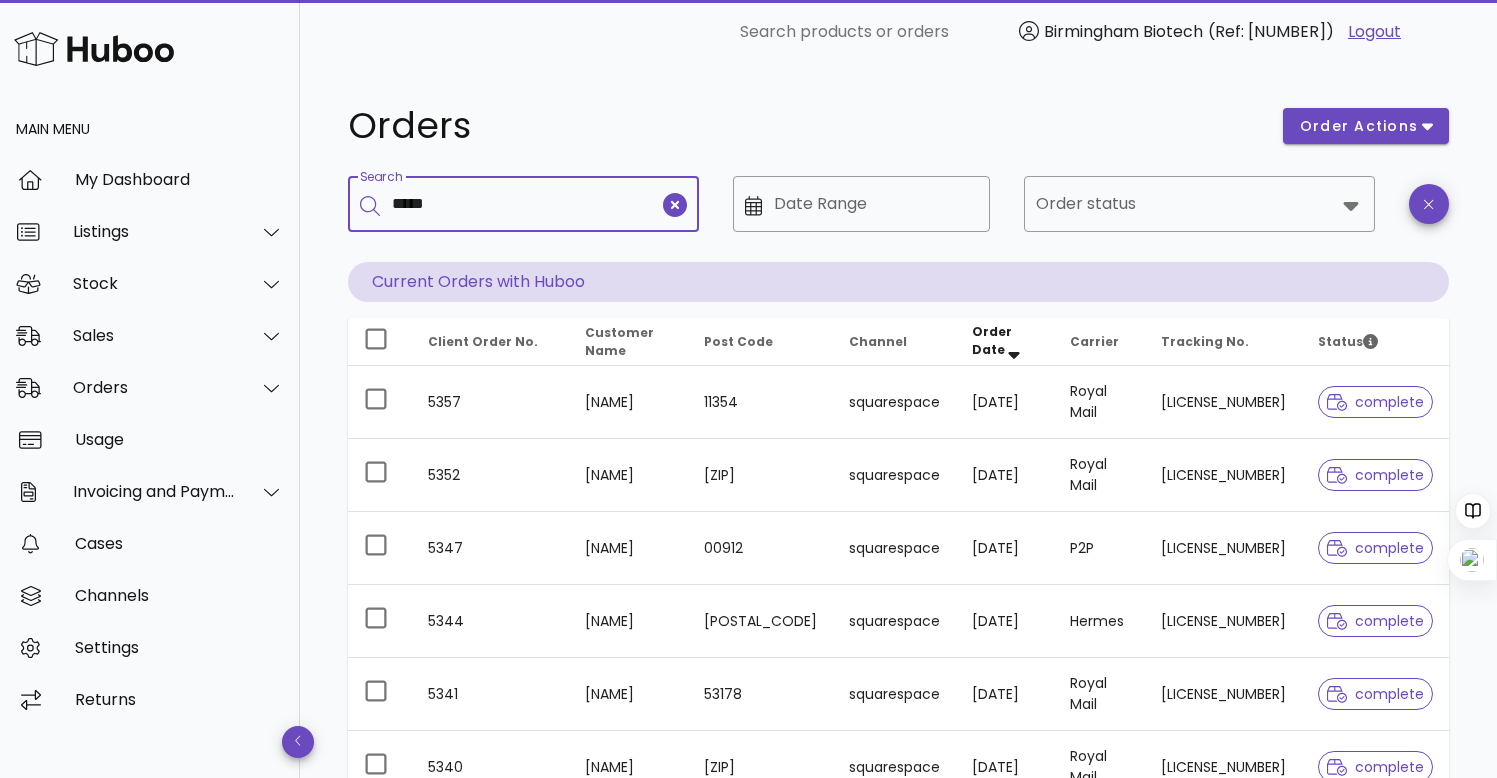 type on "*****" 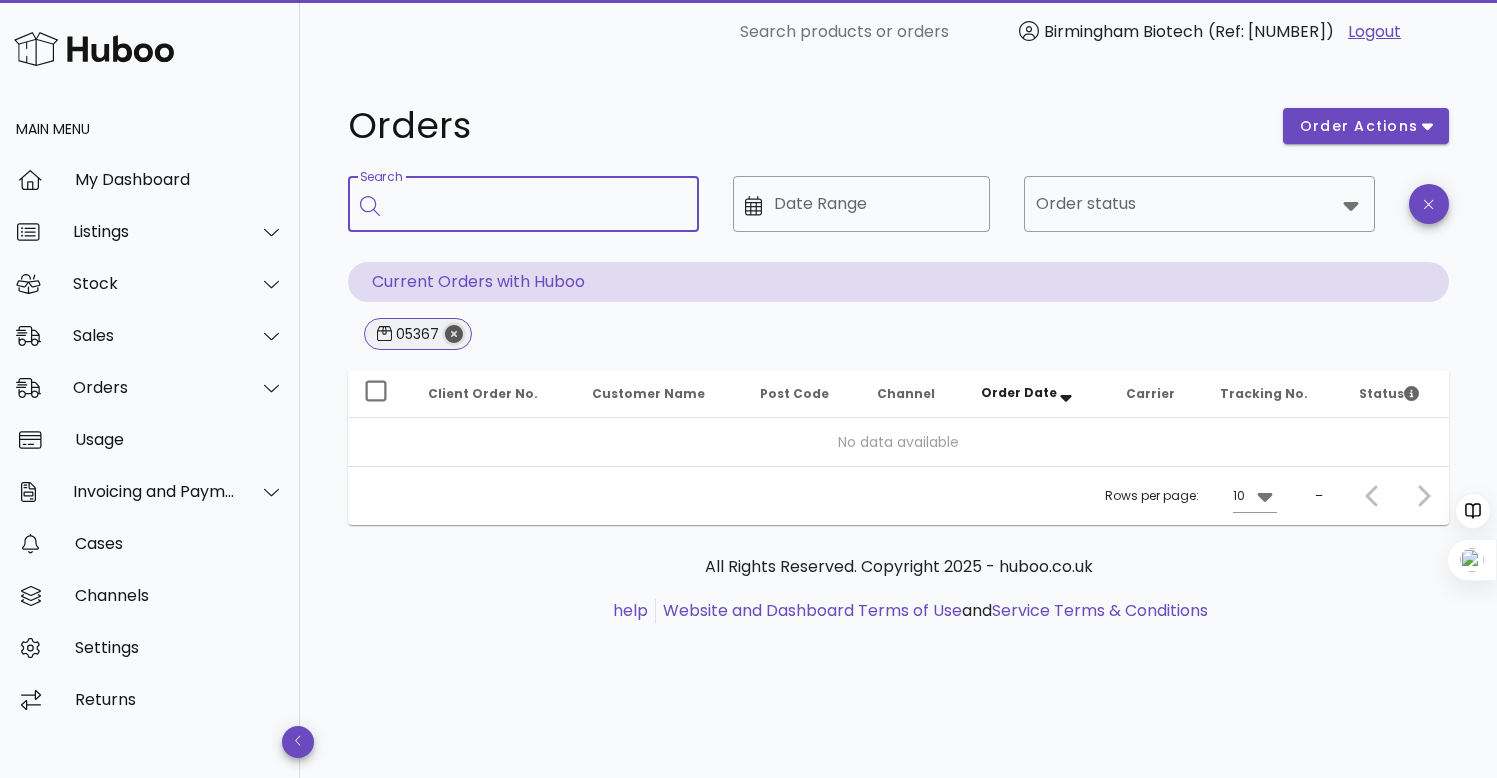 click 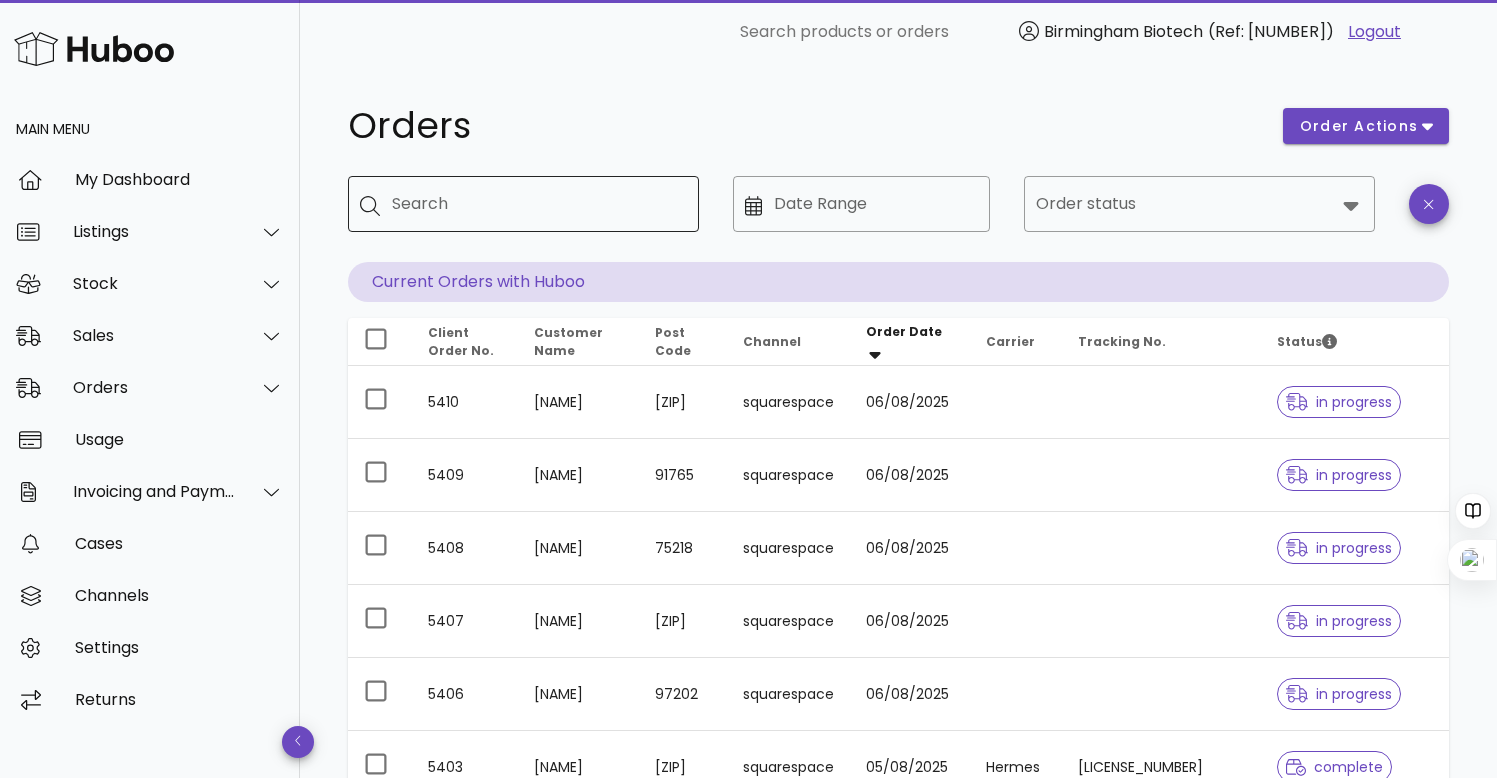 click on "Search" at bounding box center (537, 204) 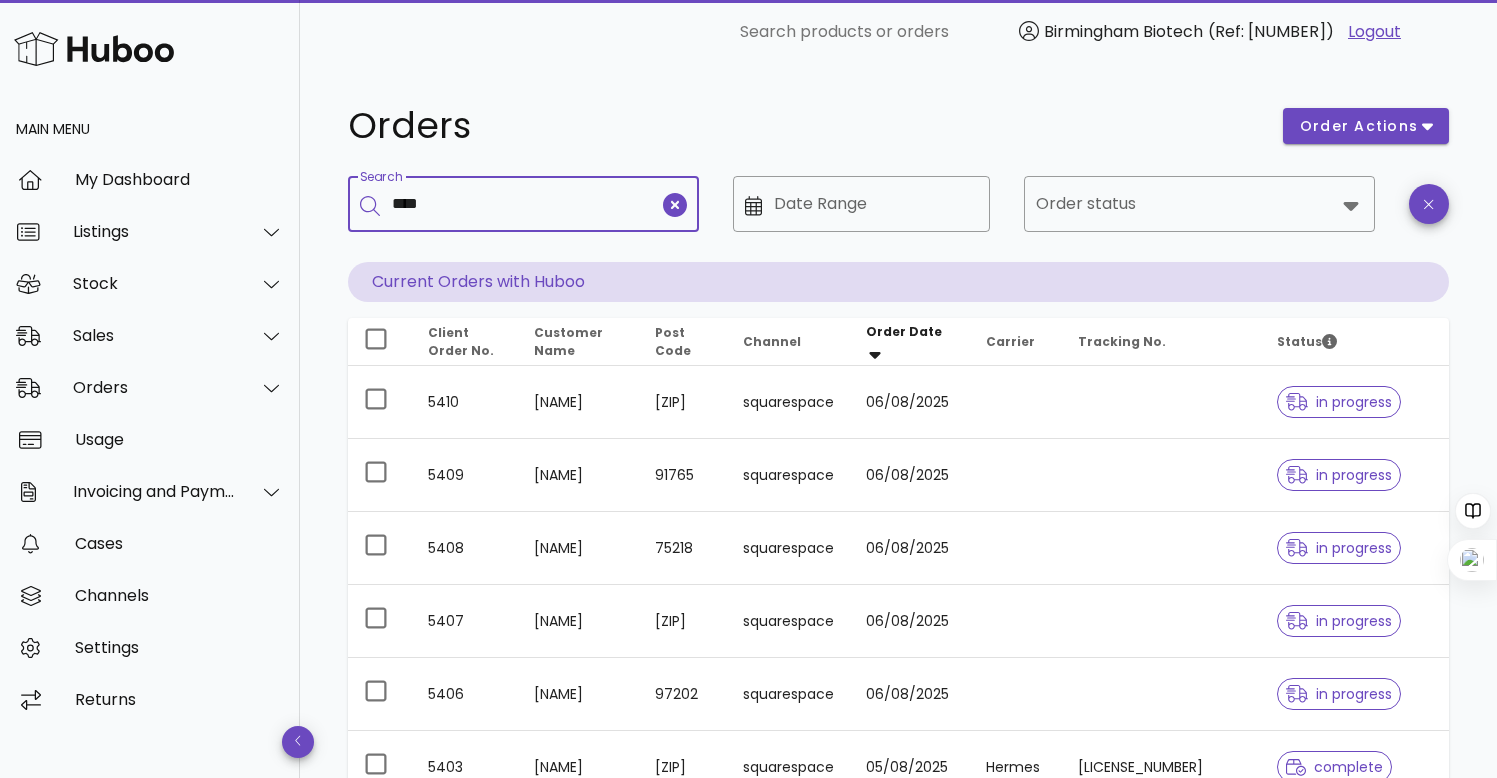 click 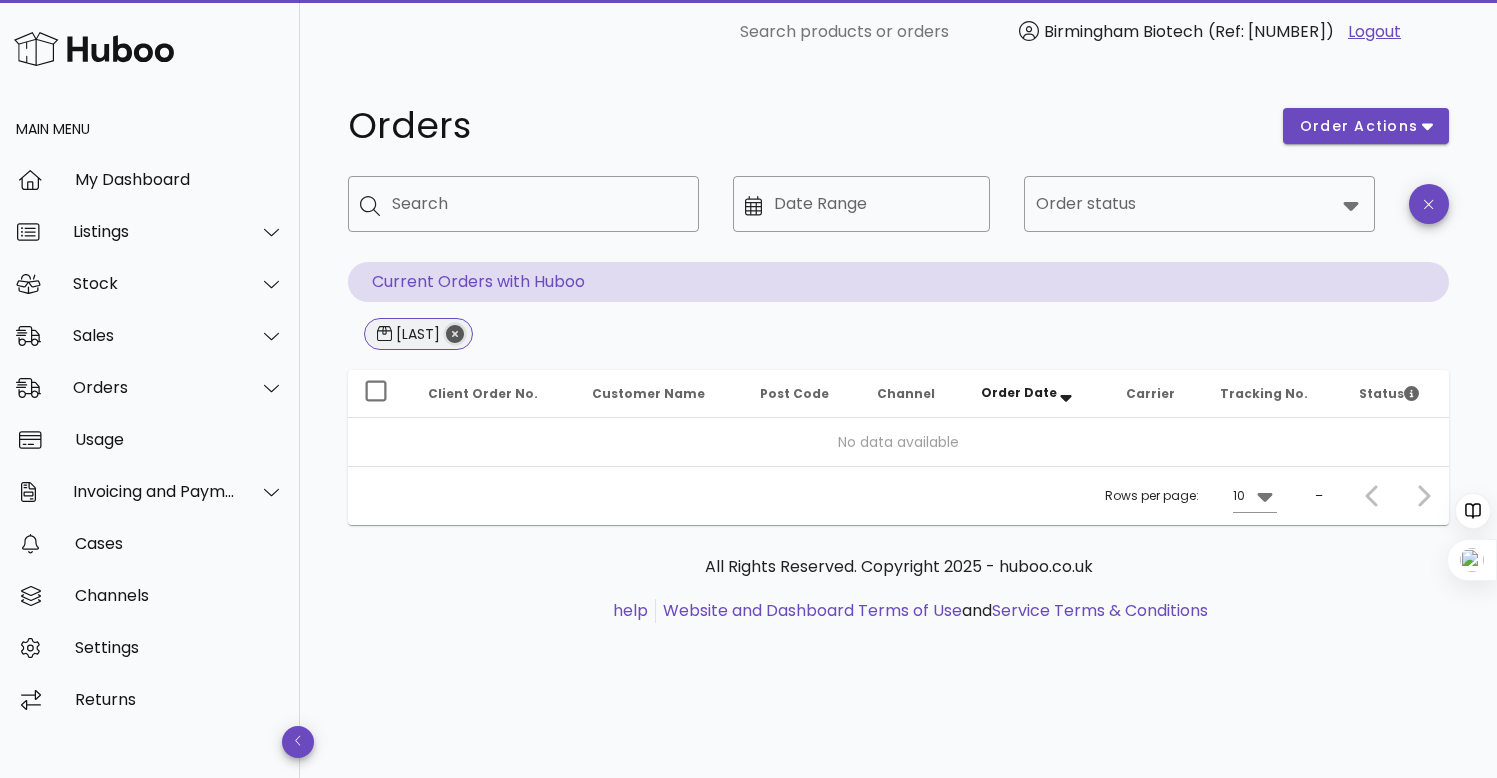click 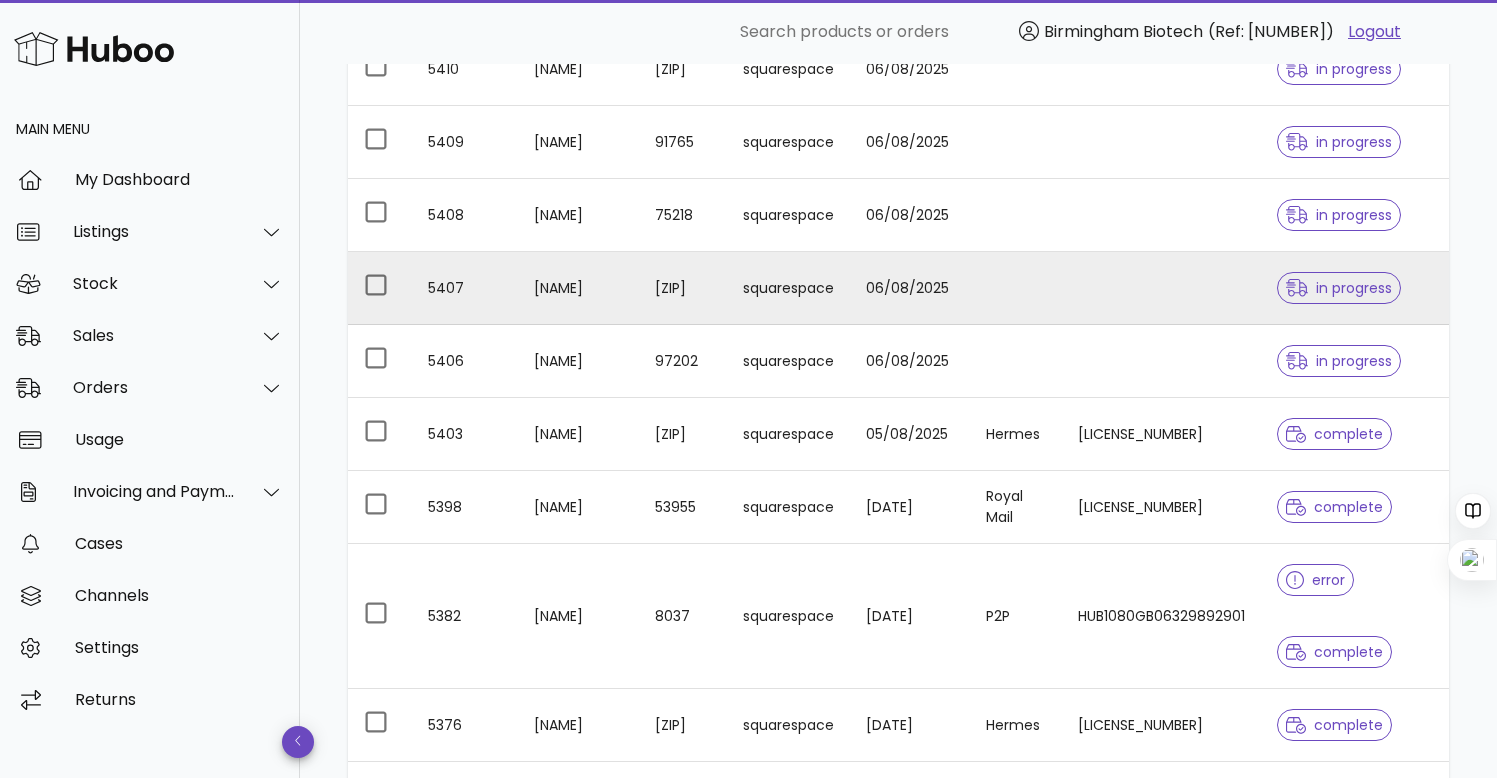 scroll, scrollTop: 610, scrollLeft: 0, axis: vertical 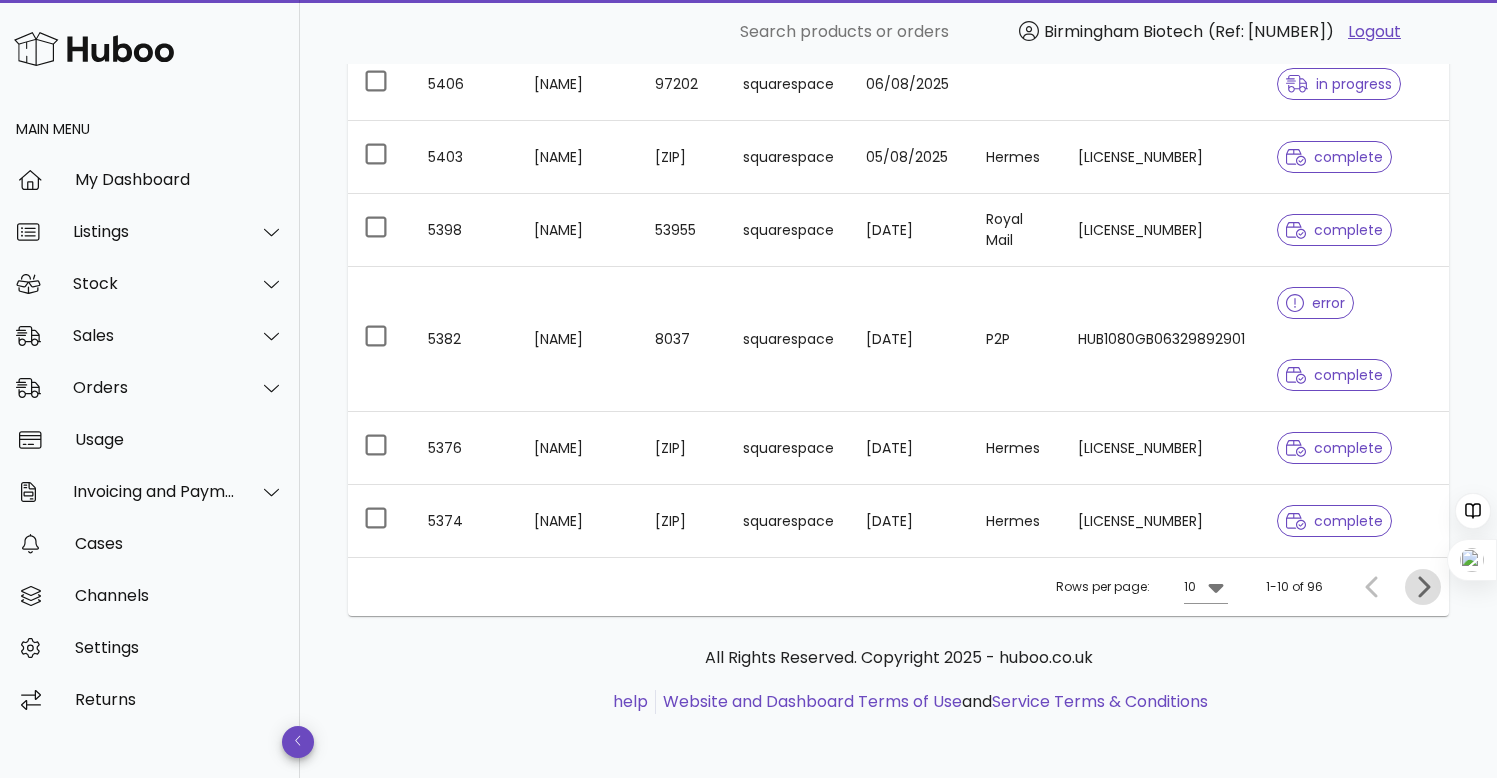 click at bounding box center [1423, 587] 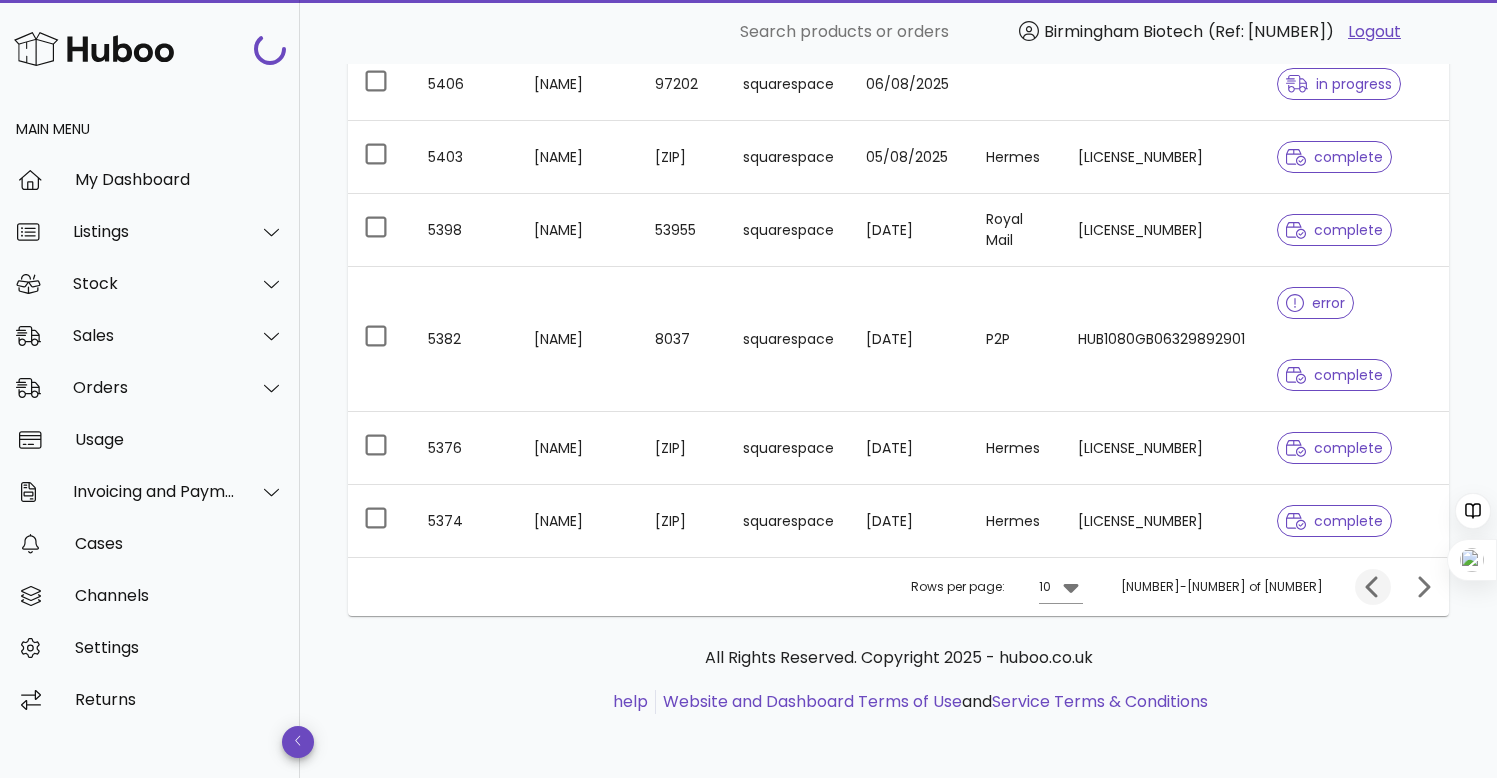 scroll, scrollTop: 538, scrollLeft: 0, axis: vertical 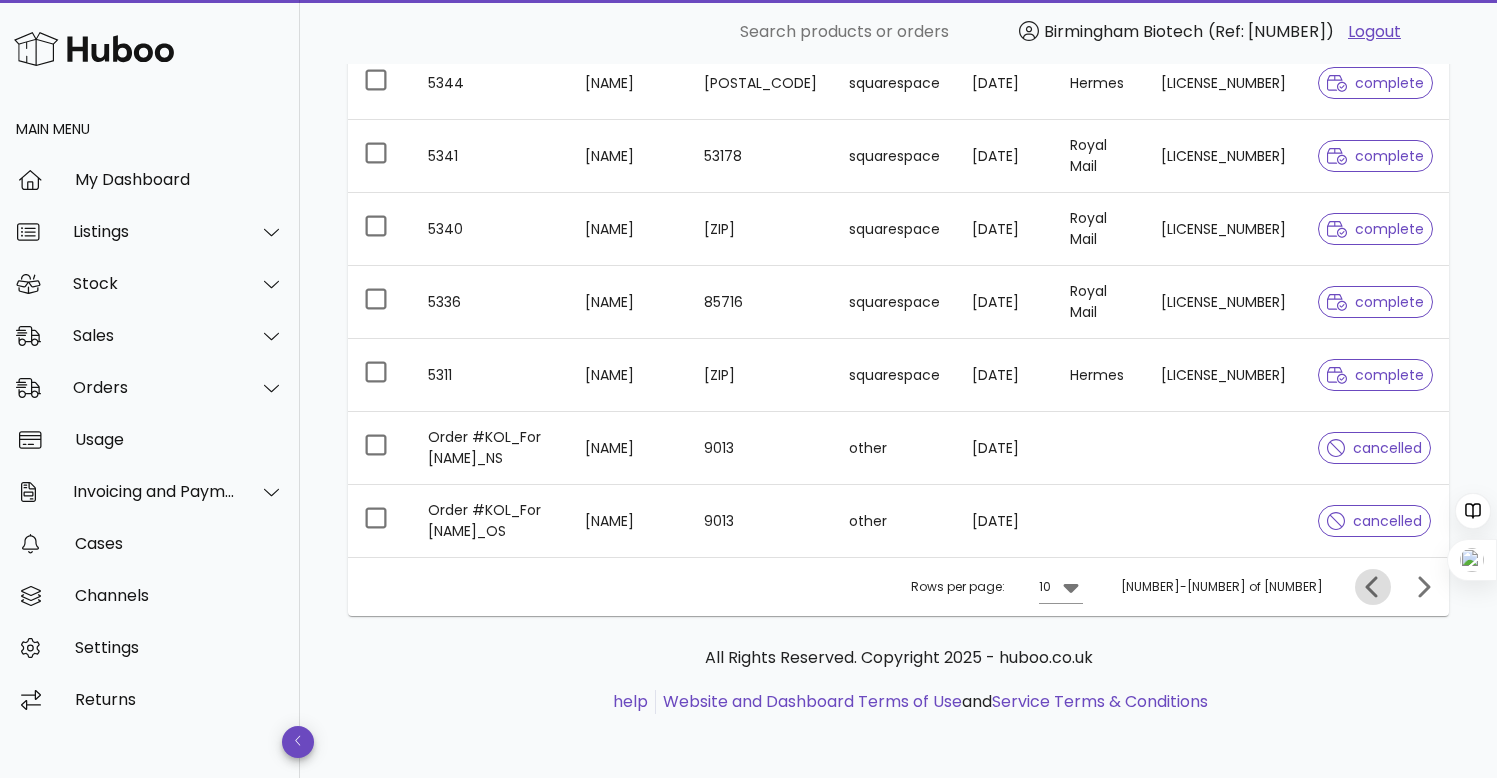 click 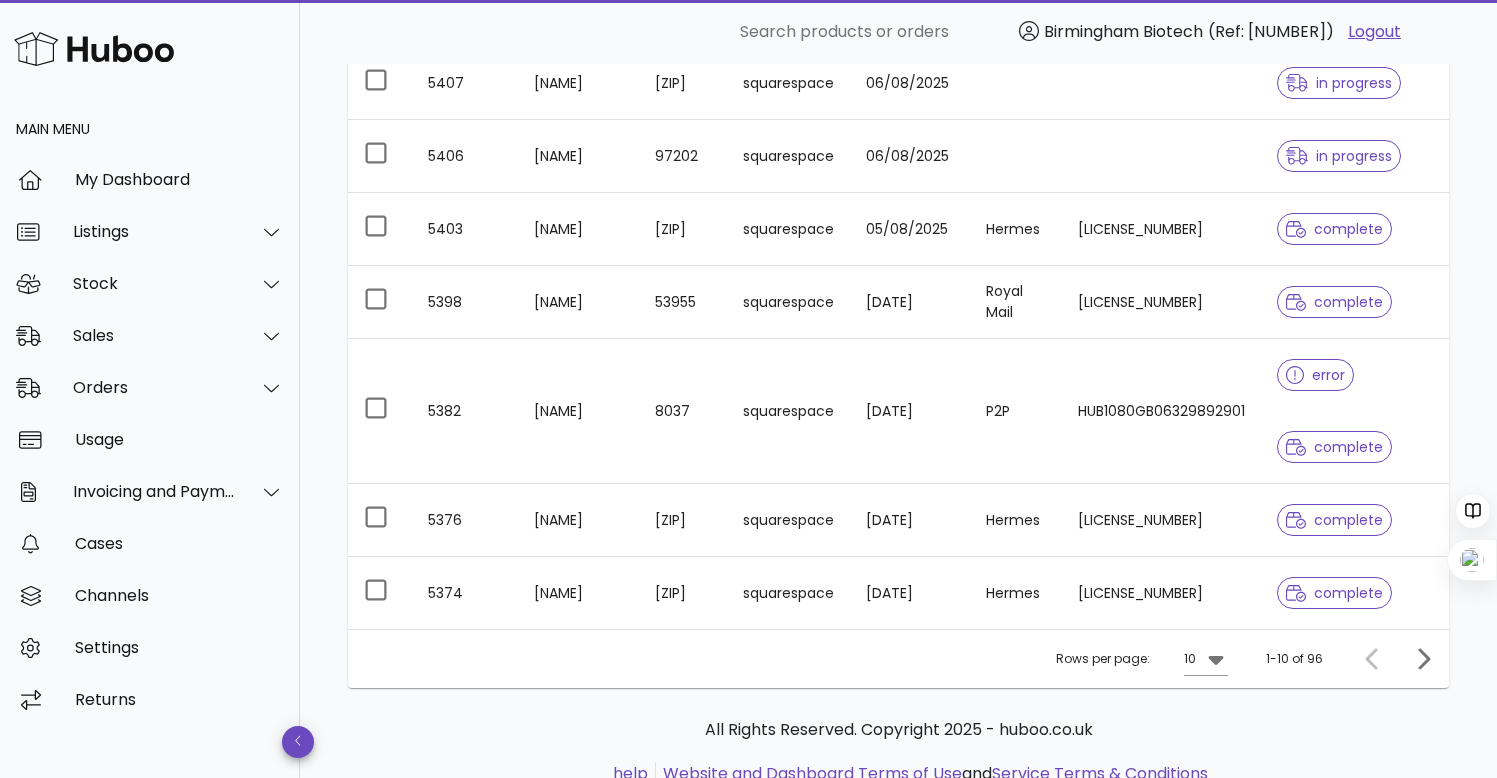 click at bounding box center (1376, 659) 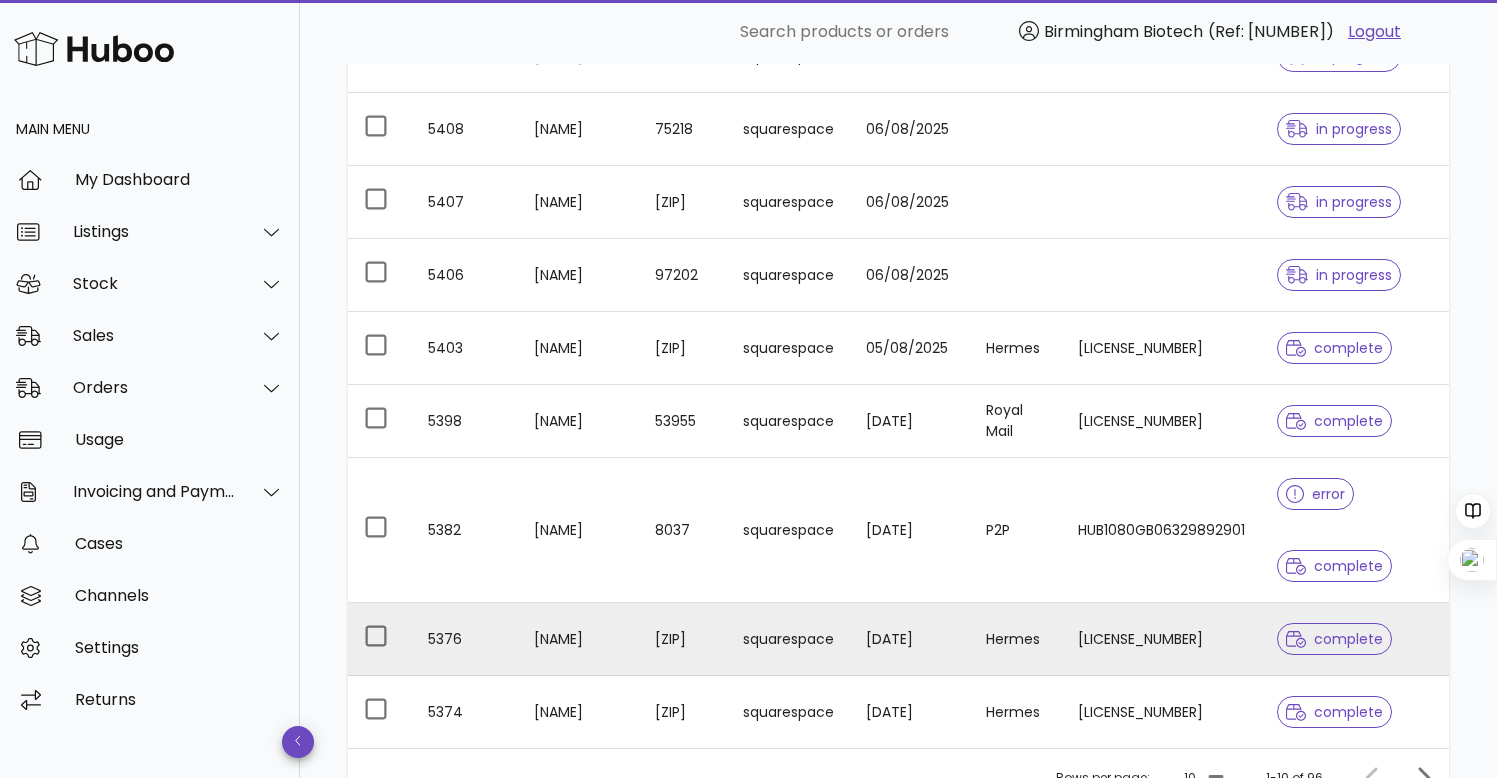 scroll, scrollTop: 610, scrollLeft: 0, axis: vertical 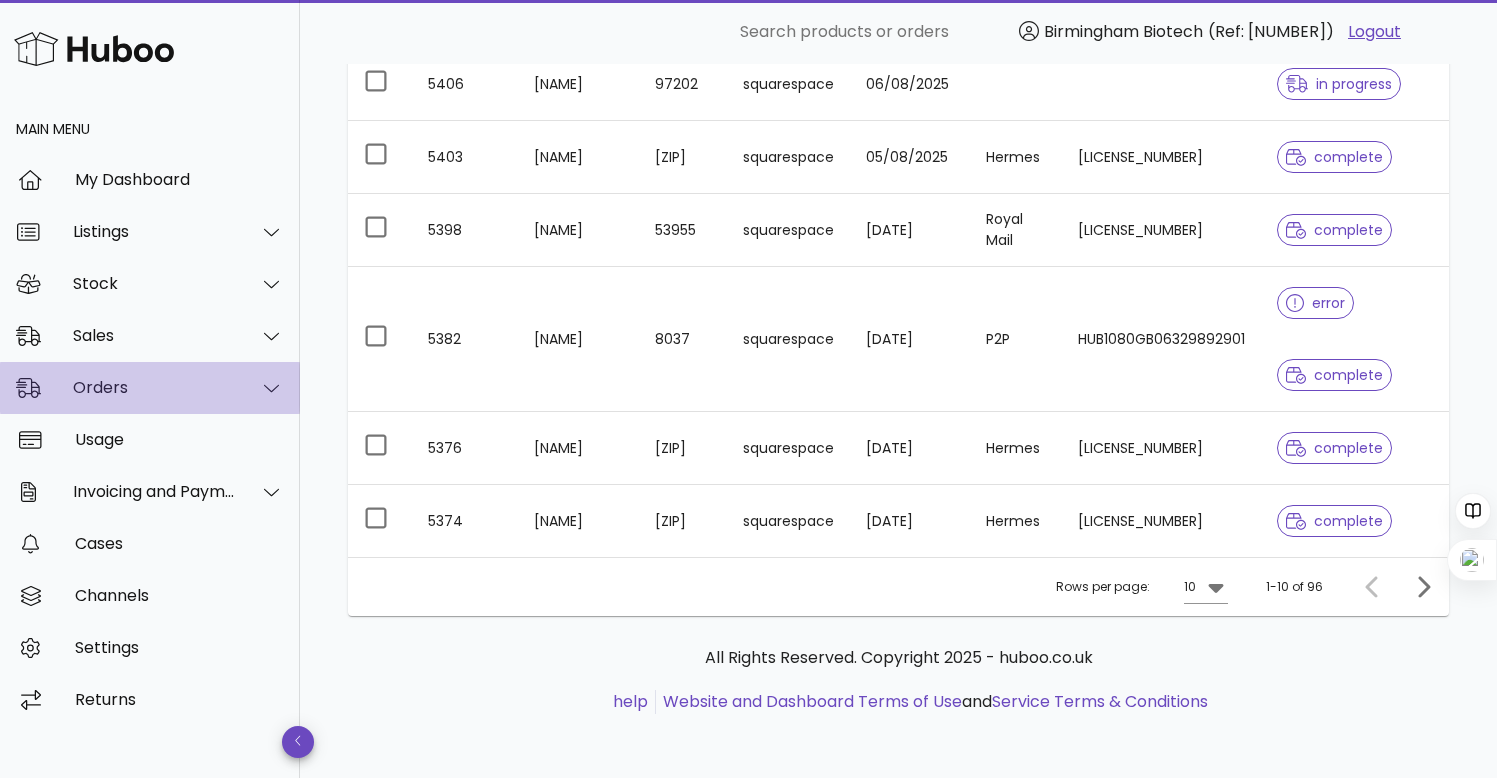 click 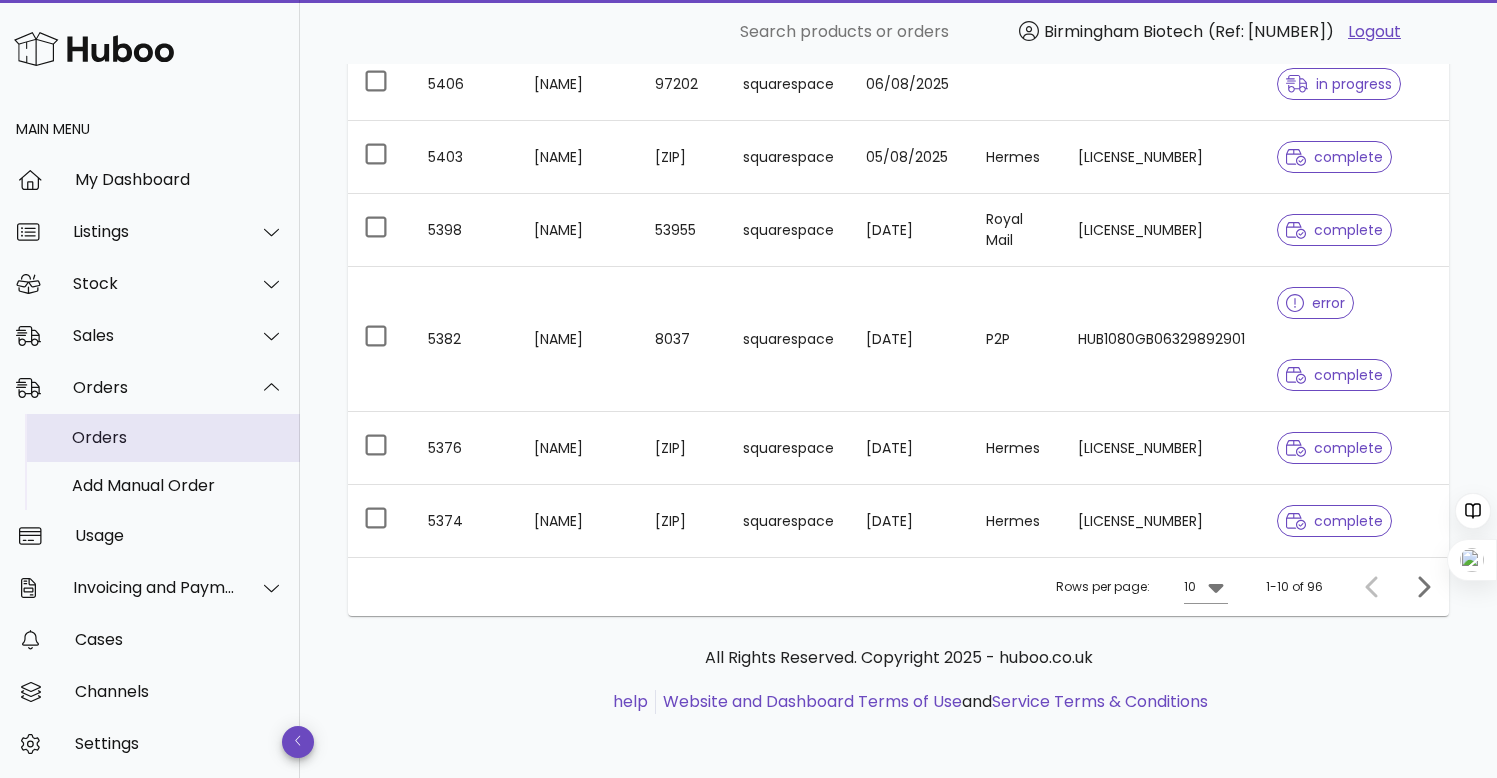 click on "Orders" at bounding box center (178, 437) 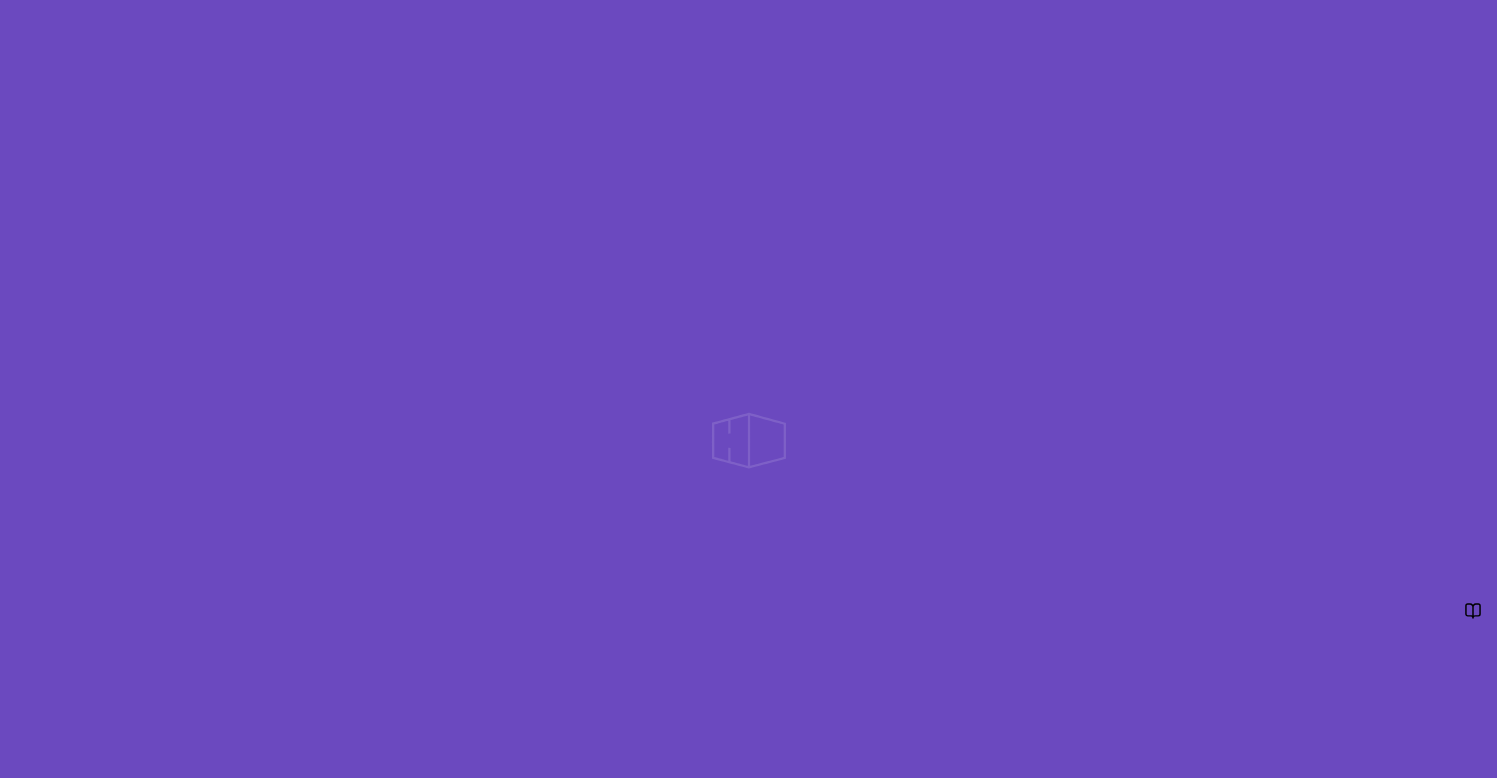 scroll, scrollTop: 0, scrollLeft: 0, axis: both 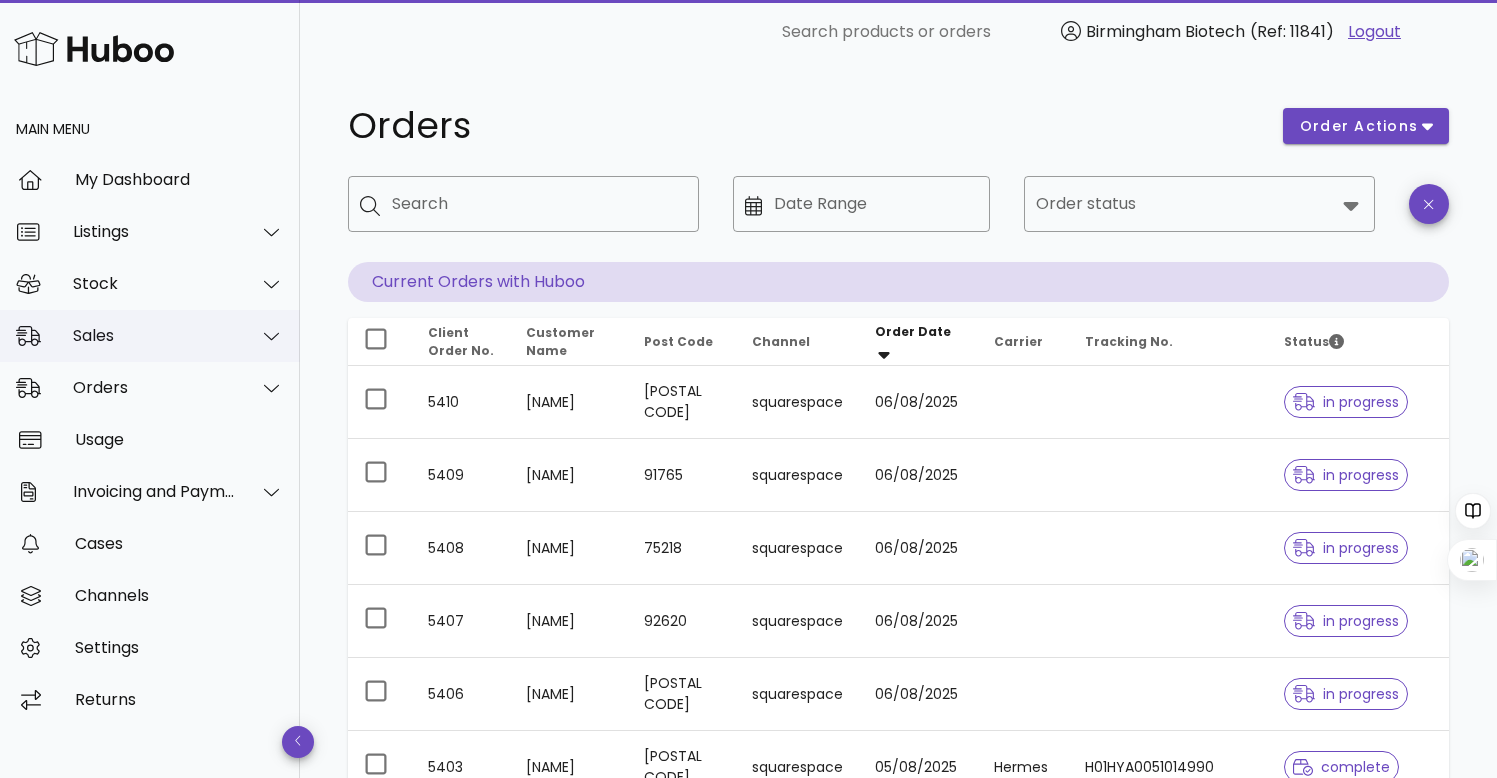 click 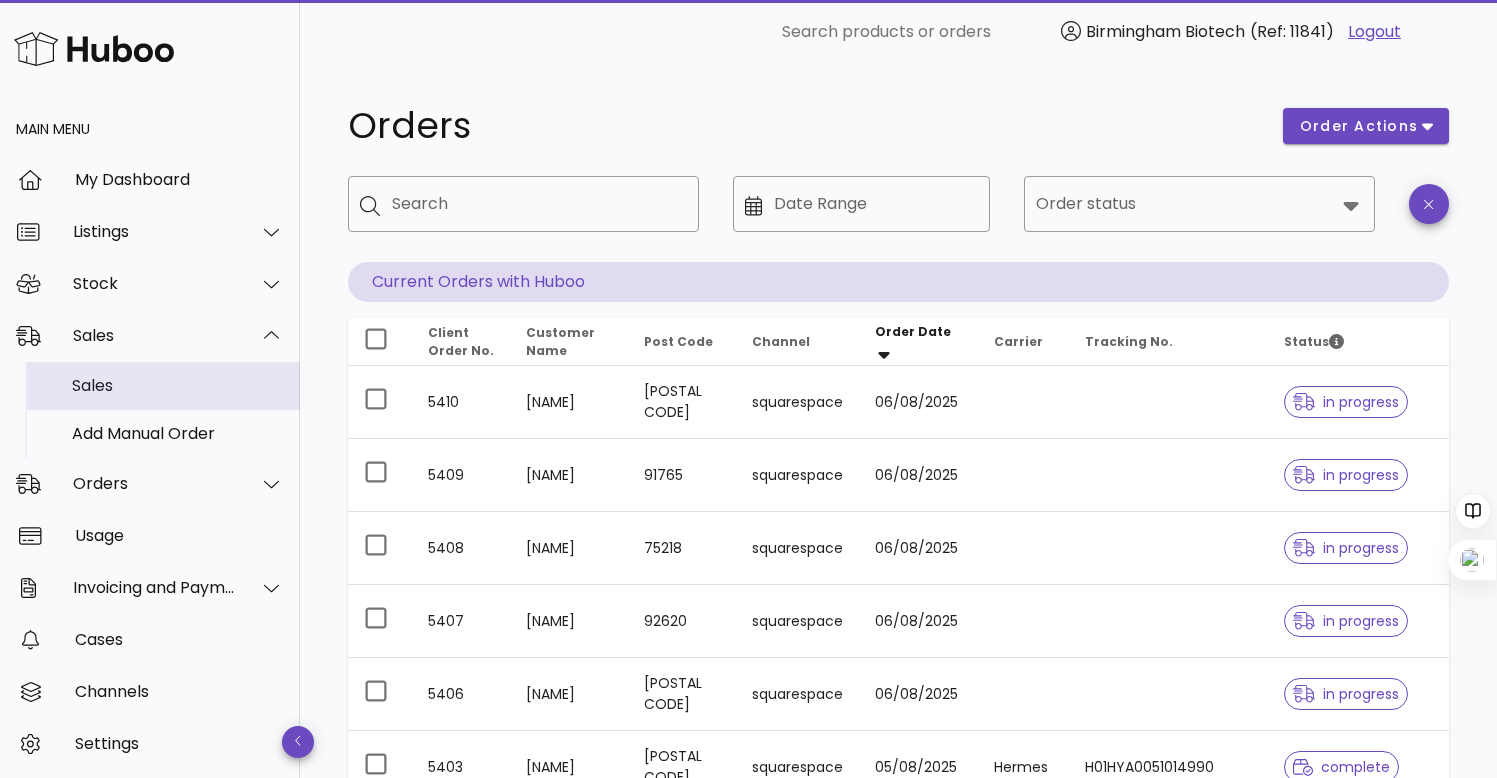 click on "Sales" at bounding box center (178, 385) 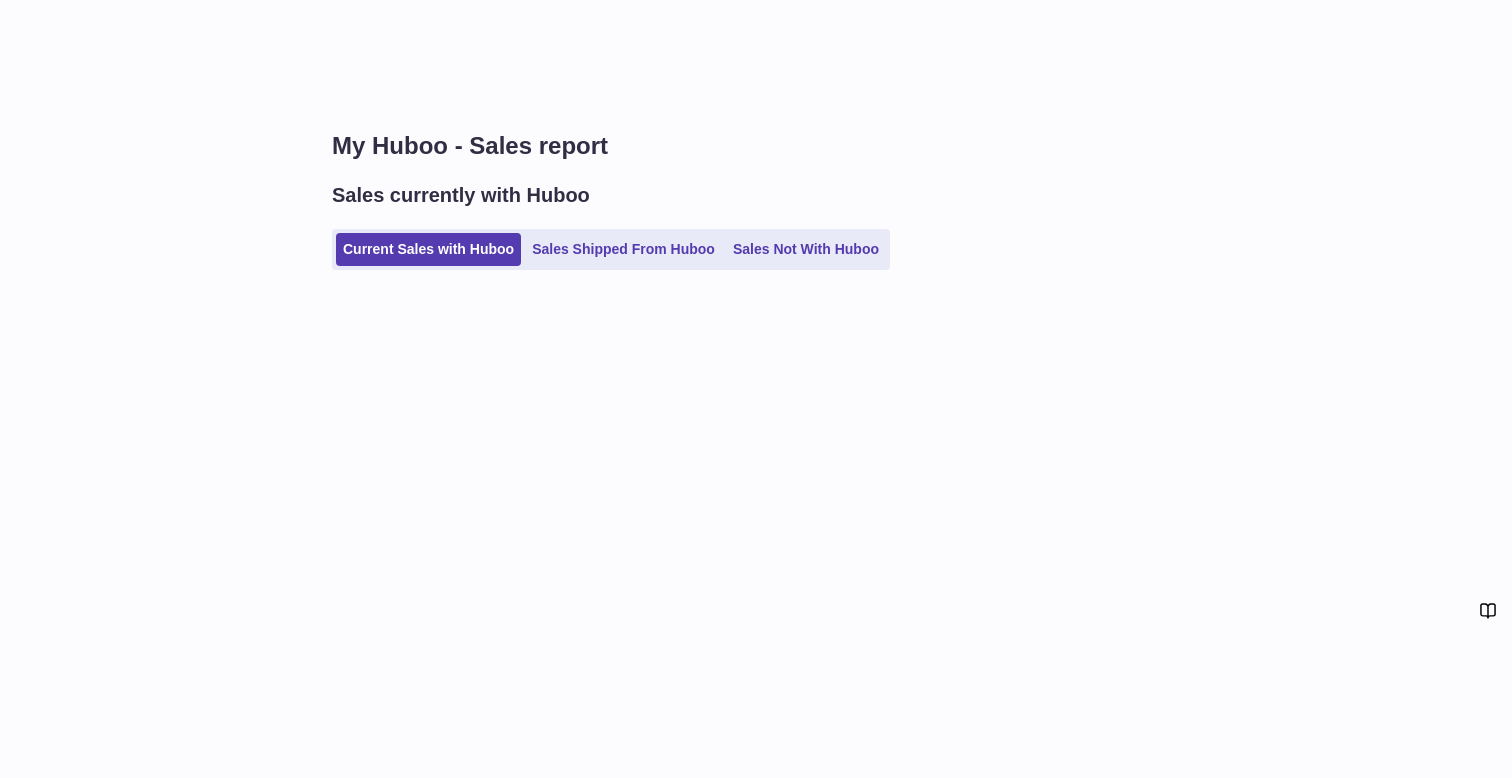 scroll, scrollTop: 0, scrollLeft: 0, axis: both 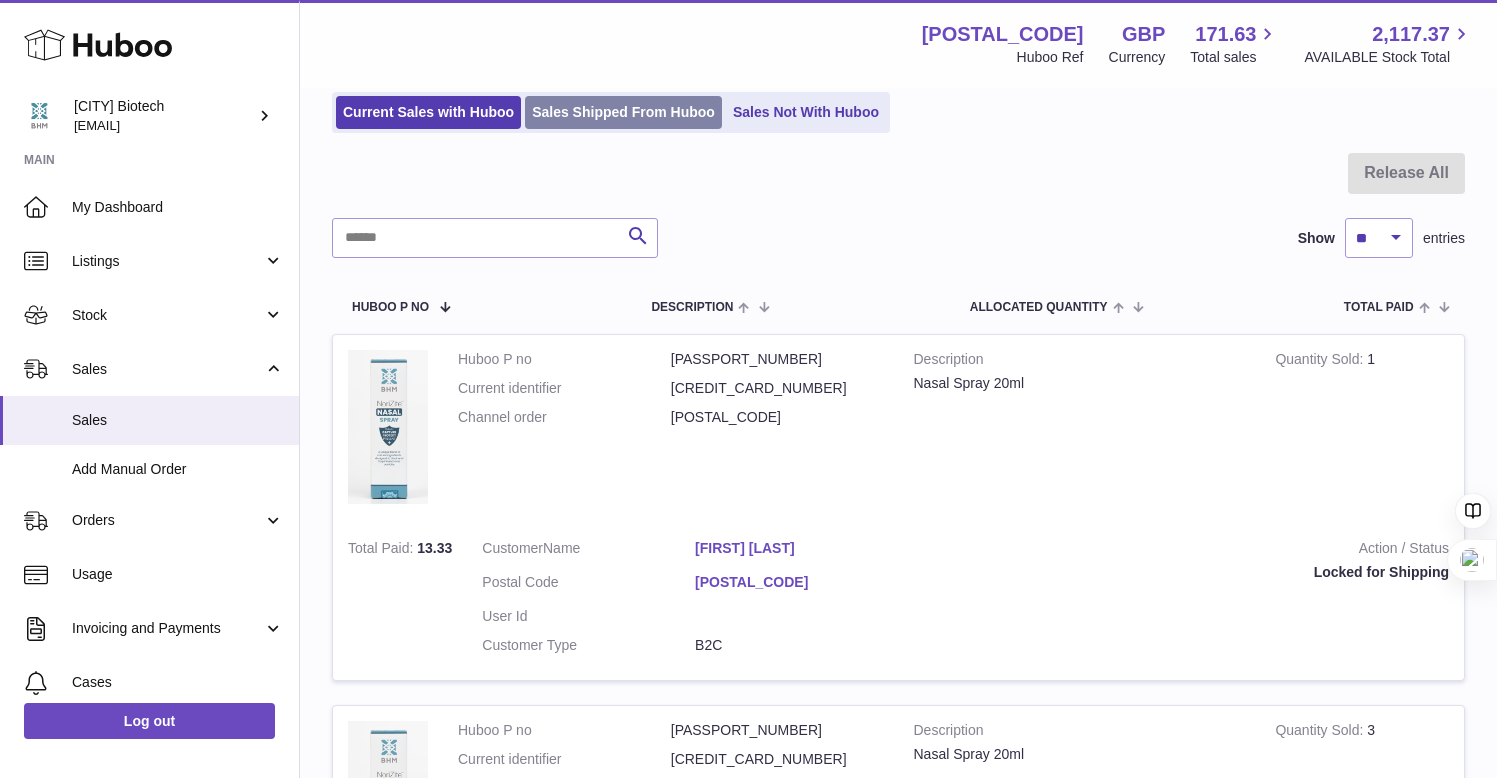 click on "Sales Shipped From Huboo" at bounding box center (623, 112) 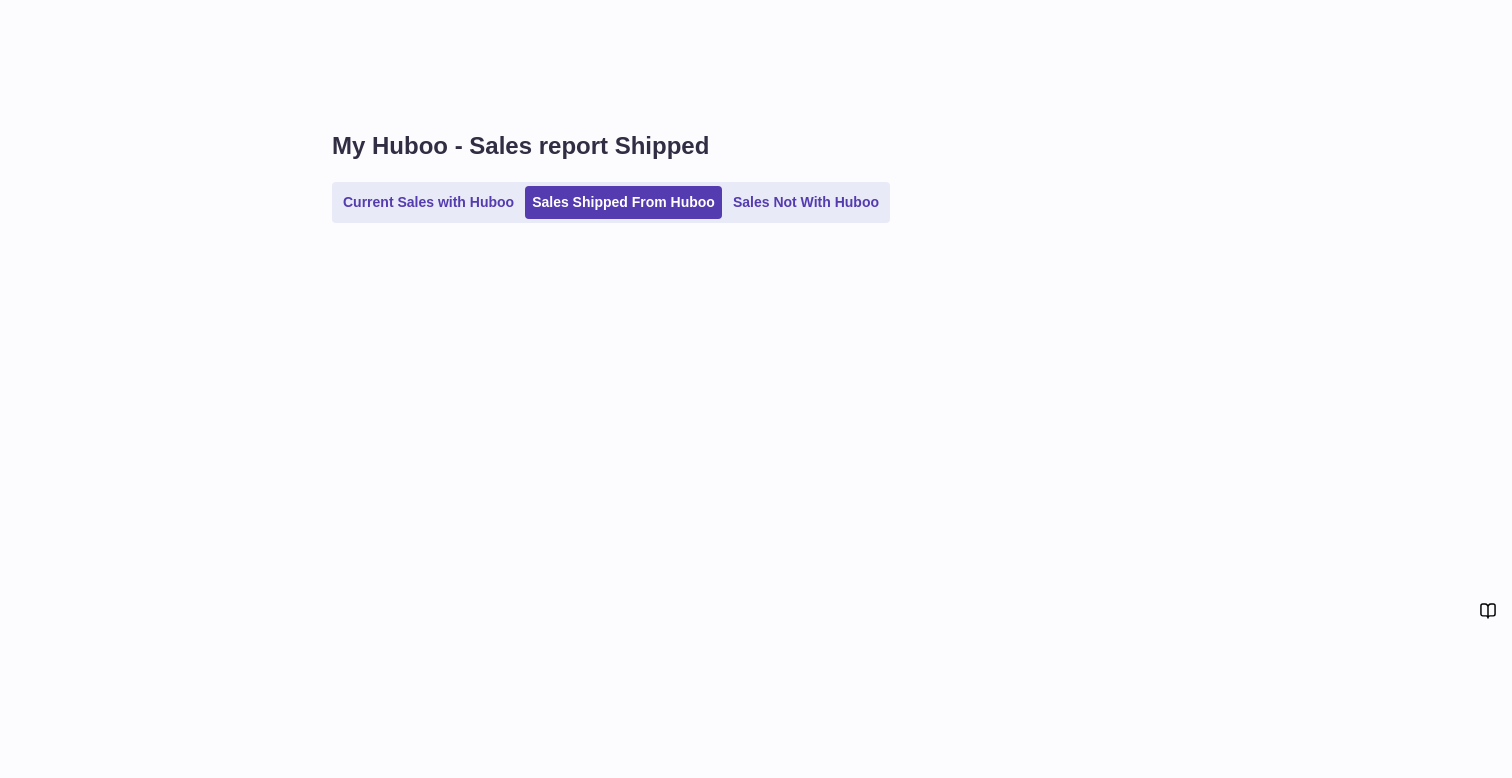 scroll, scrollTop: 0, scrollLeft: 0, axis: both 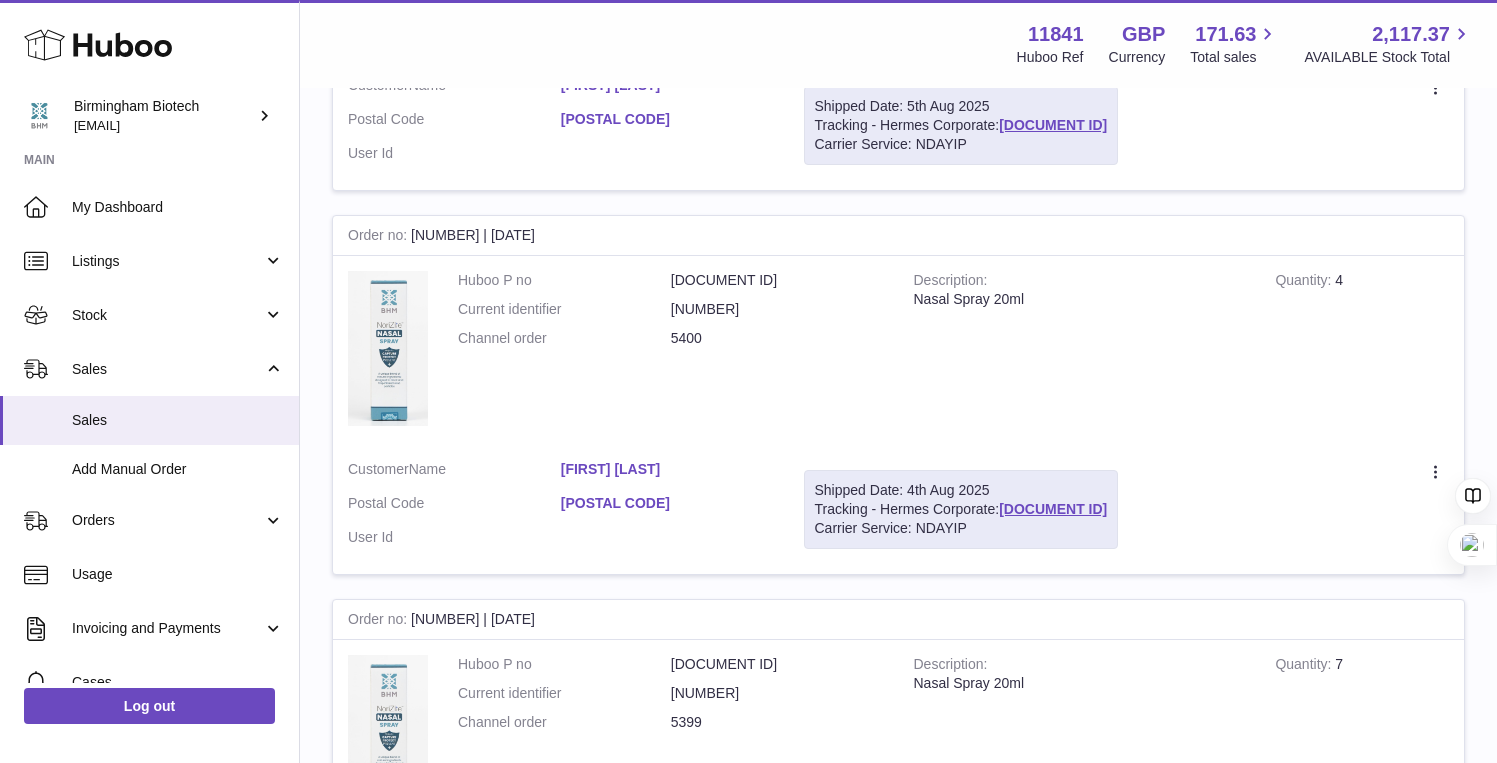 click at bounding box center (1447, 1317) 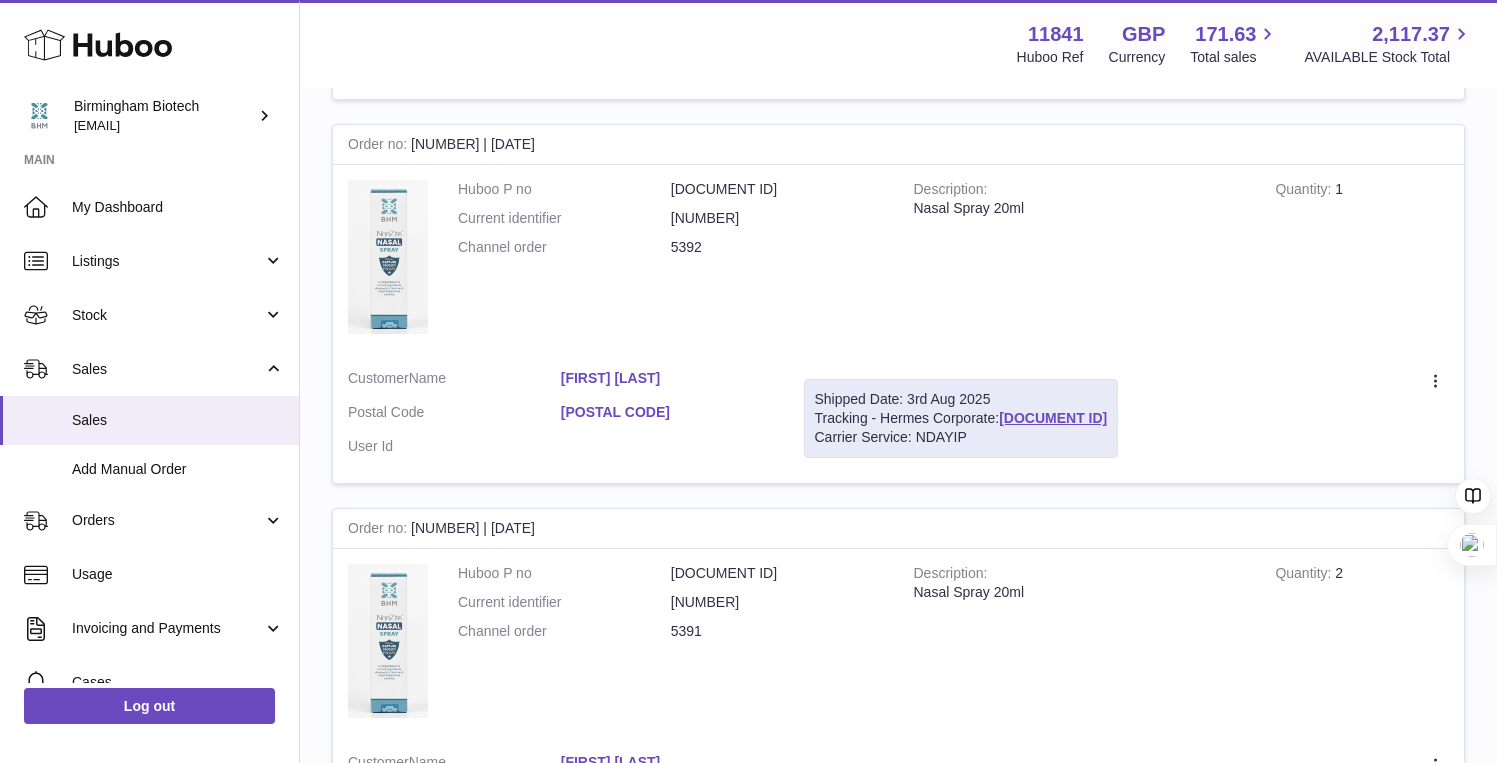 scroll, scrollTop: 2686, scrollLeft: 0, axis: vertical 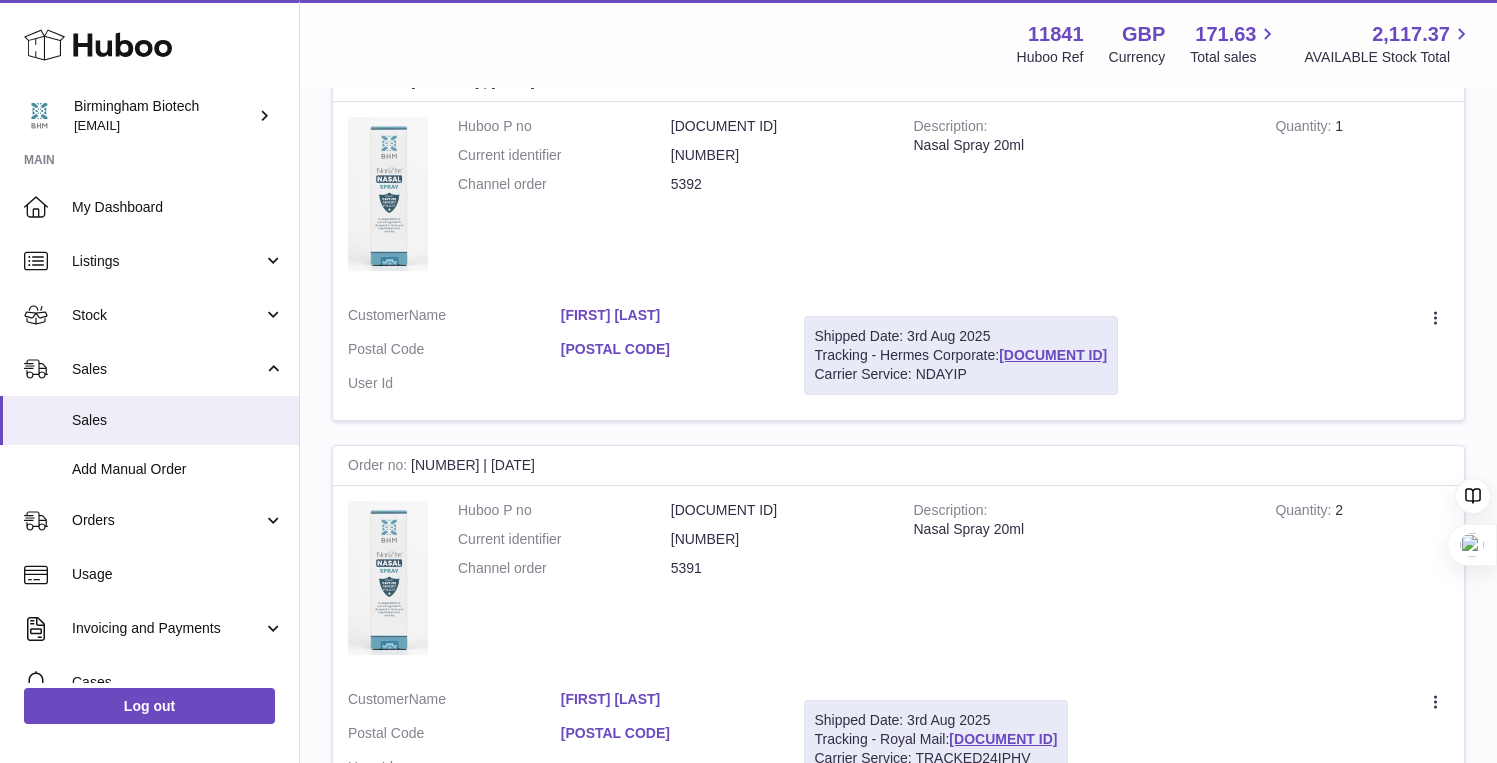 click at bounding box center (1447, 1547) 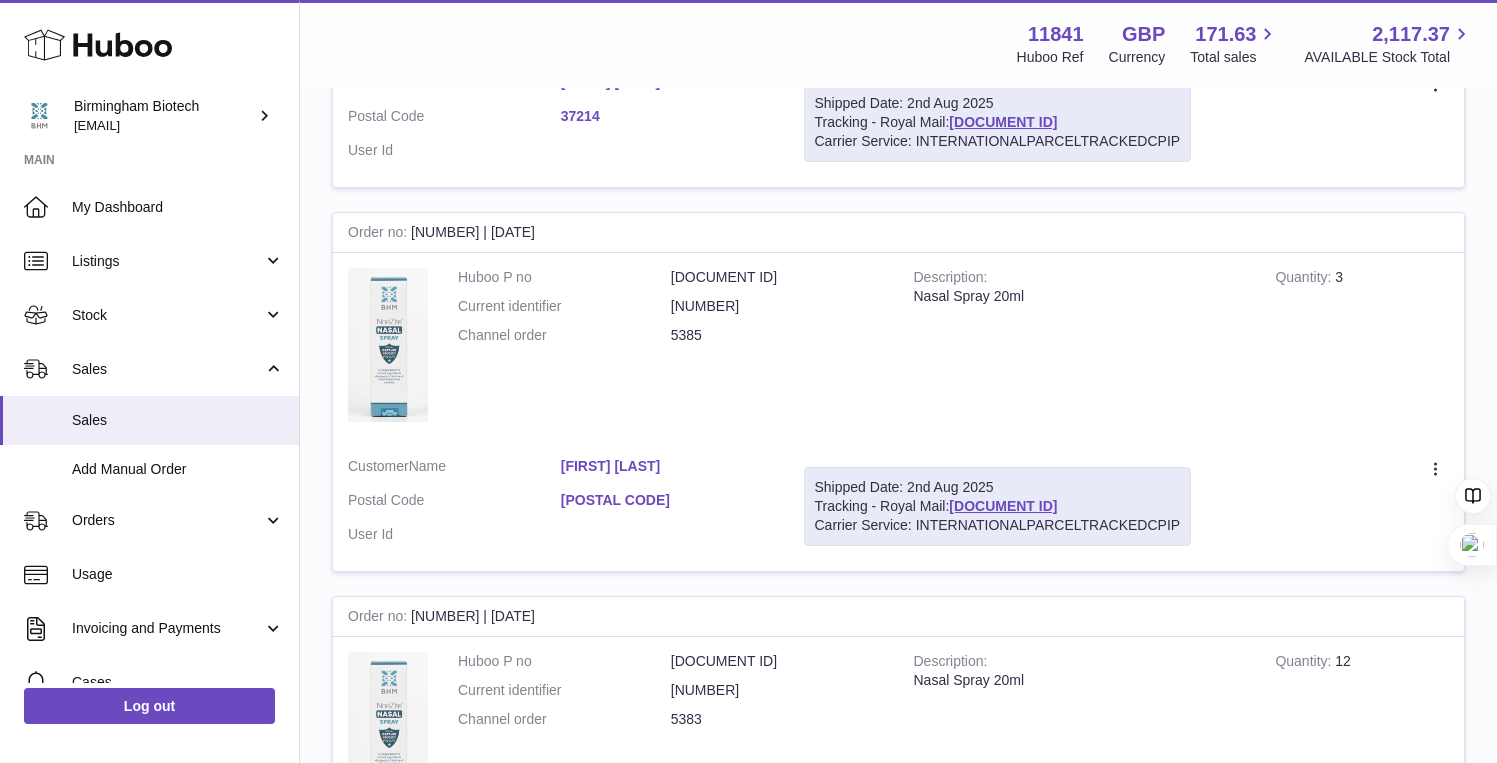 scroll, scrollTop: 2770, scrollLeft: 0, axis: vertical 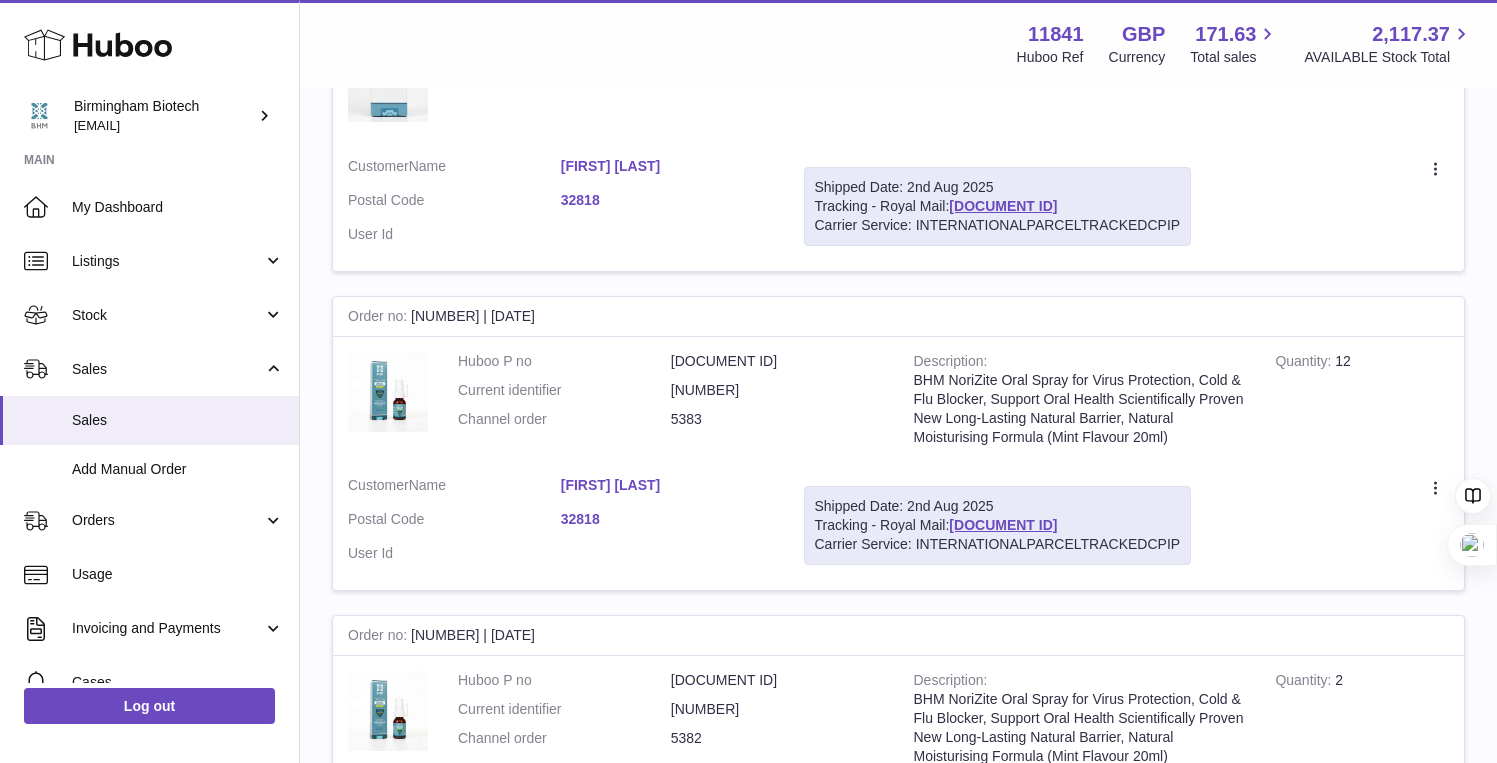 click at bounding box center (1447, 1333) 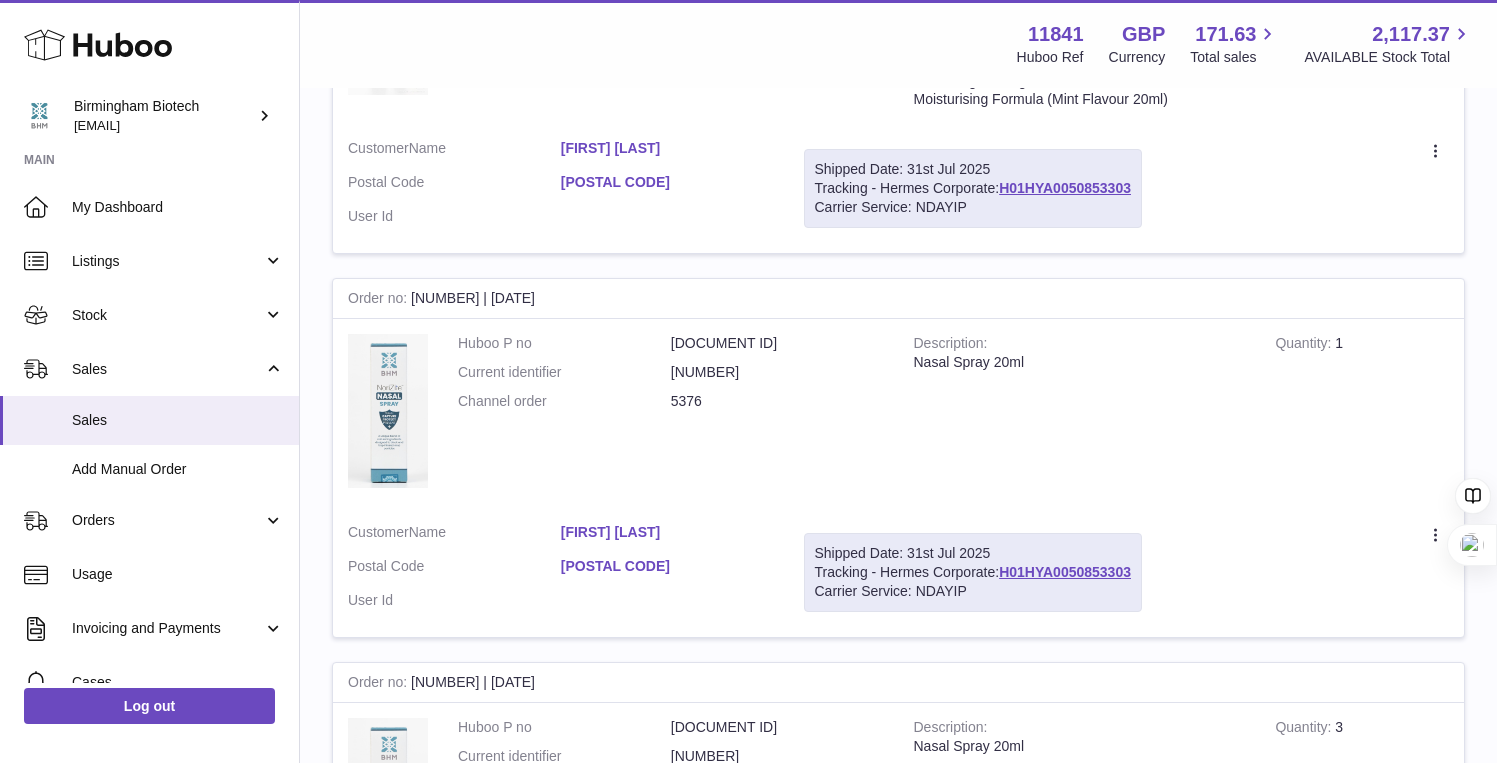 scroll, scrollTop: 2728, scrollLeft: 0, axis: vertical 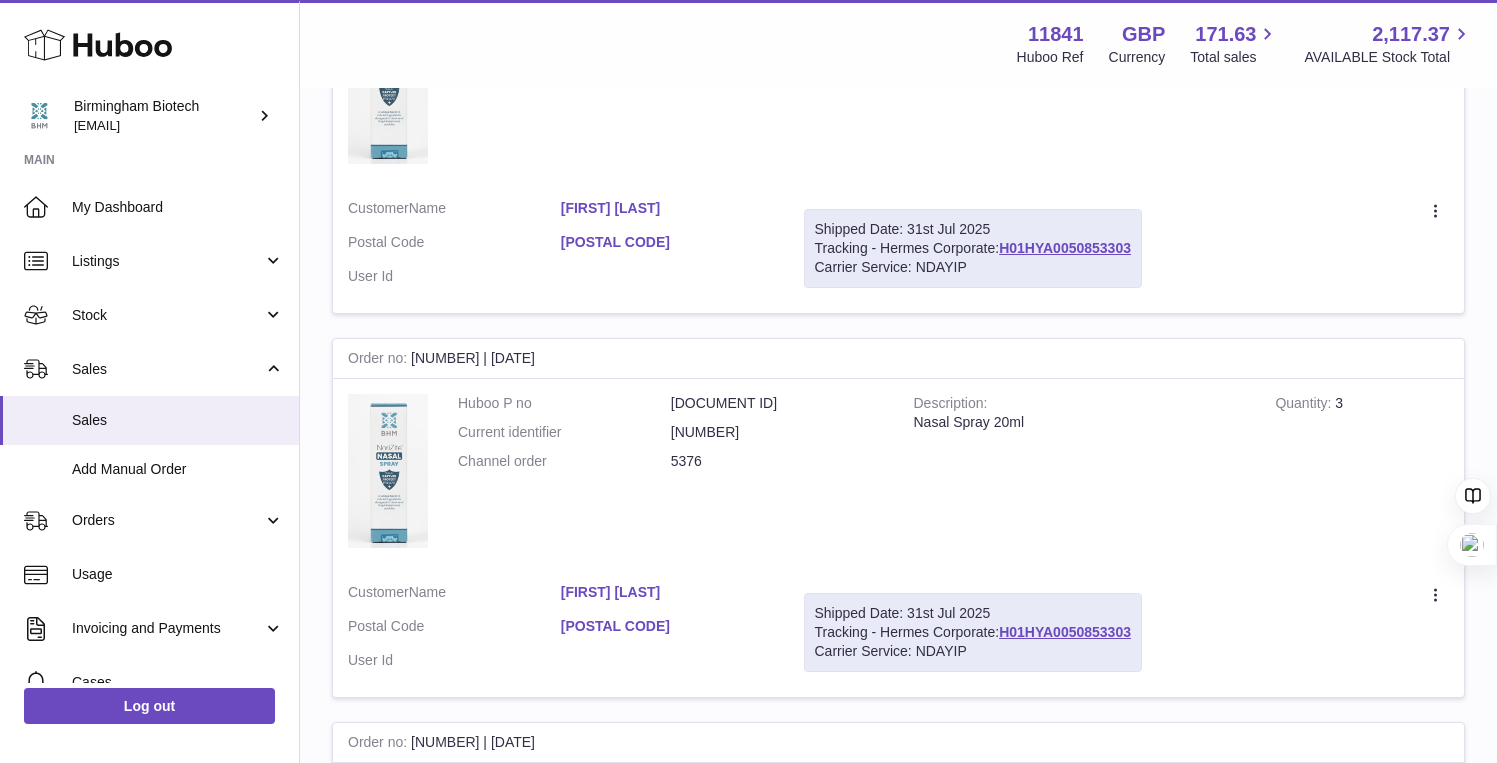 click at bounding box center (1447, 1440) 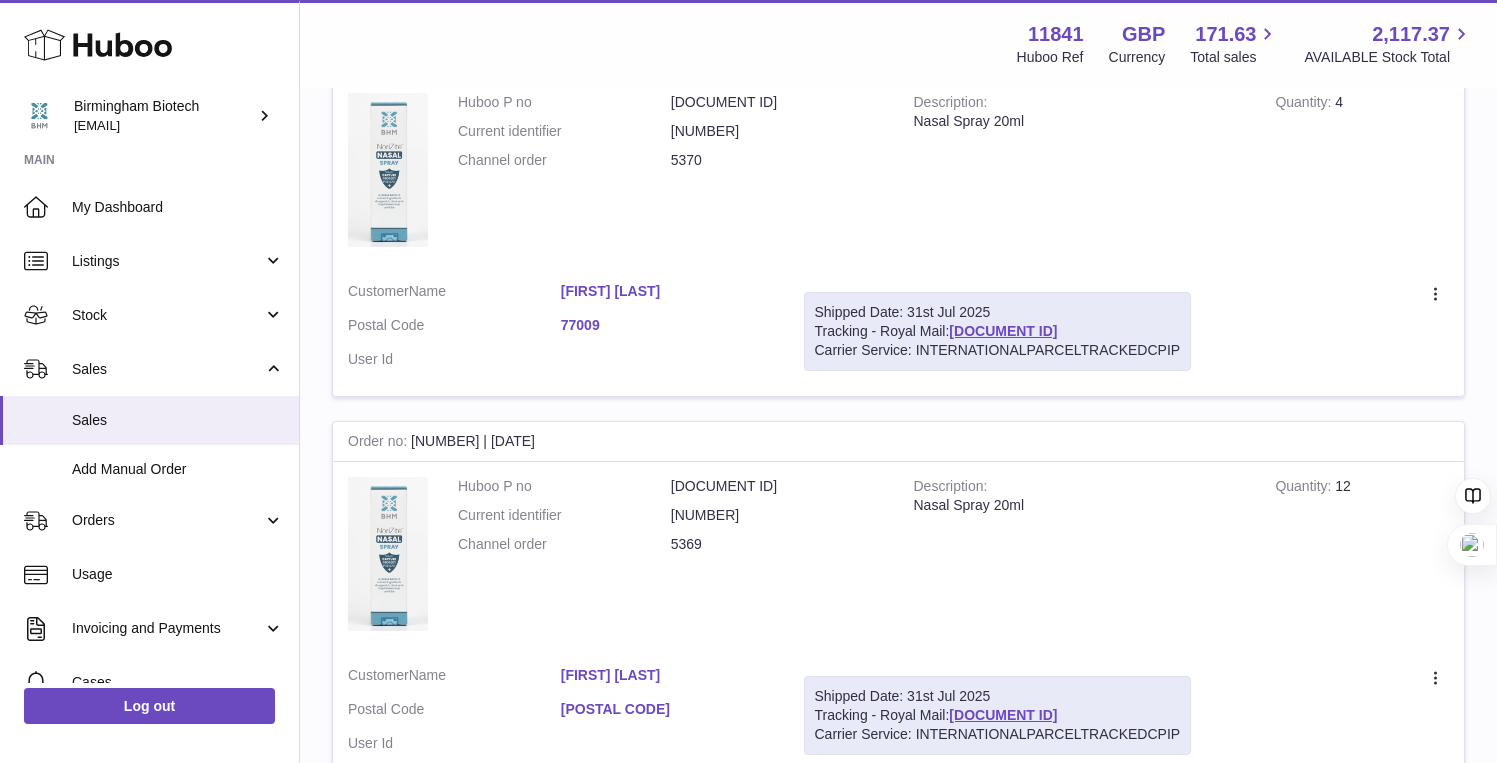 scroll, scrollTop: 2562, scrollLeft: 0, axis: vertical 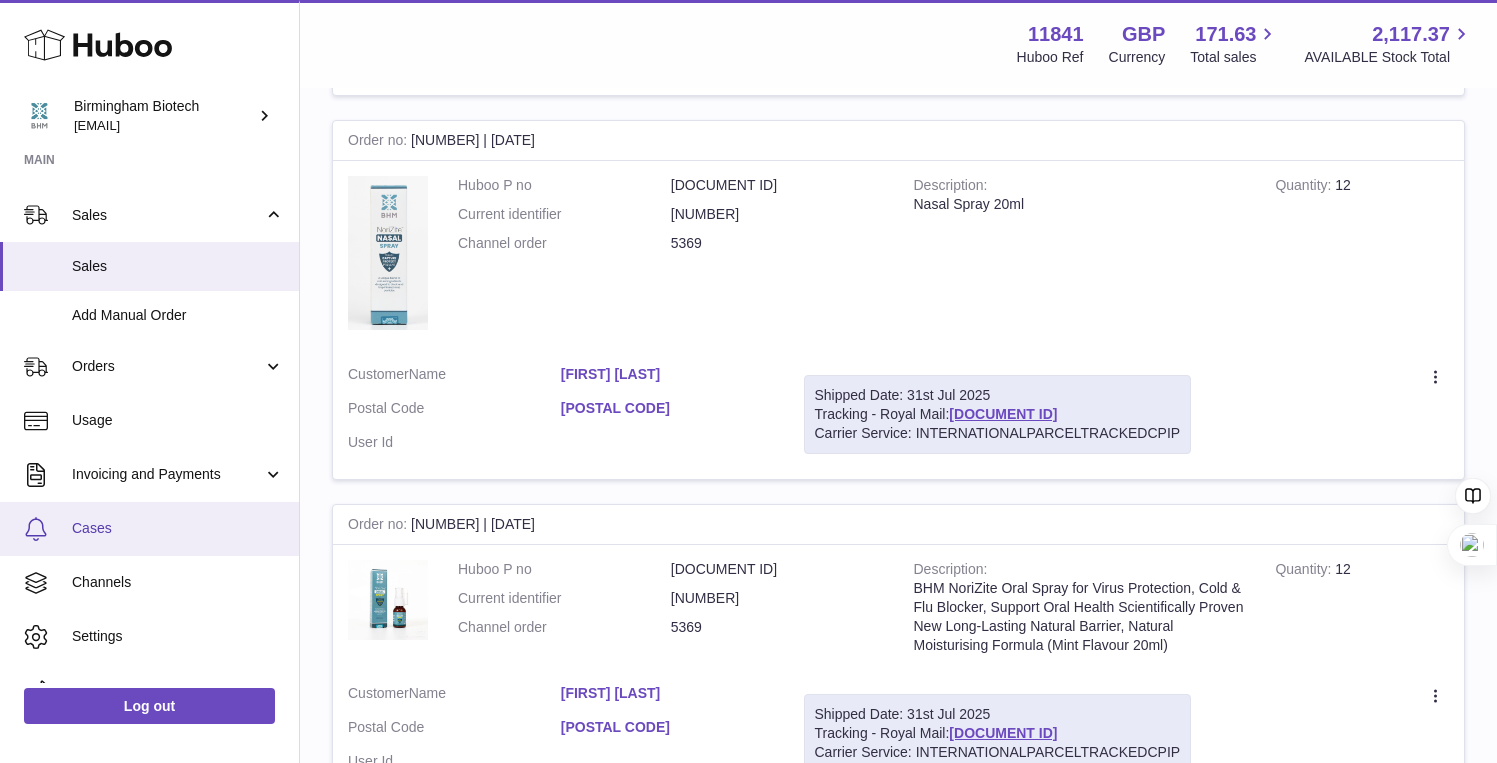 click on "Cases" at bounding box center [178, 528] 